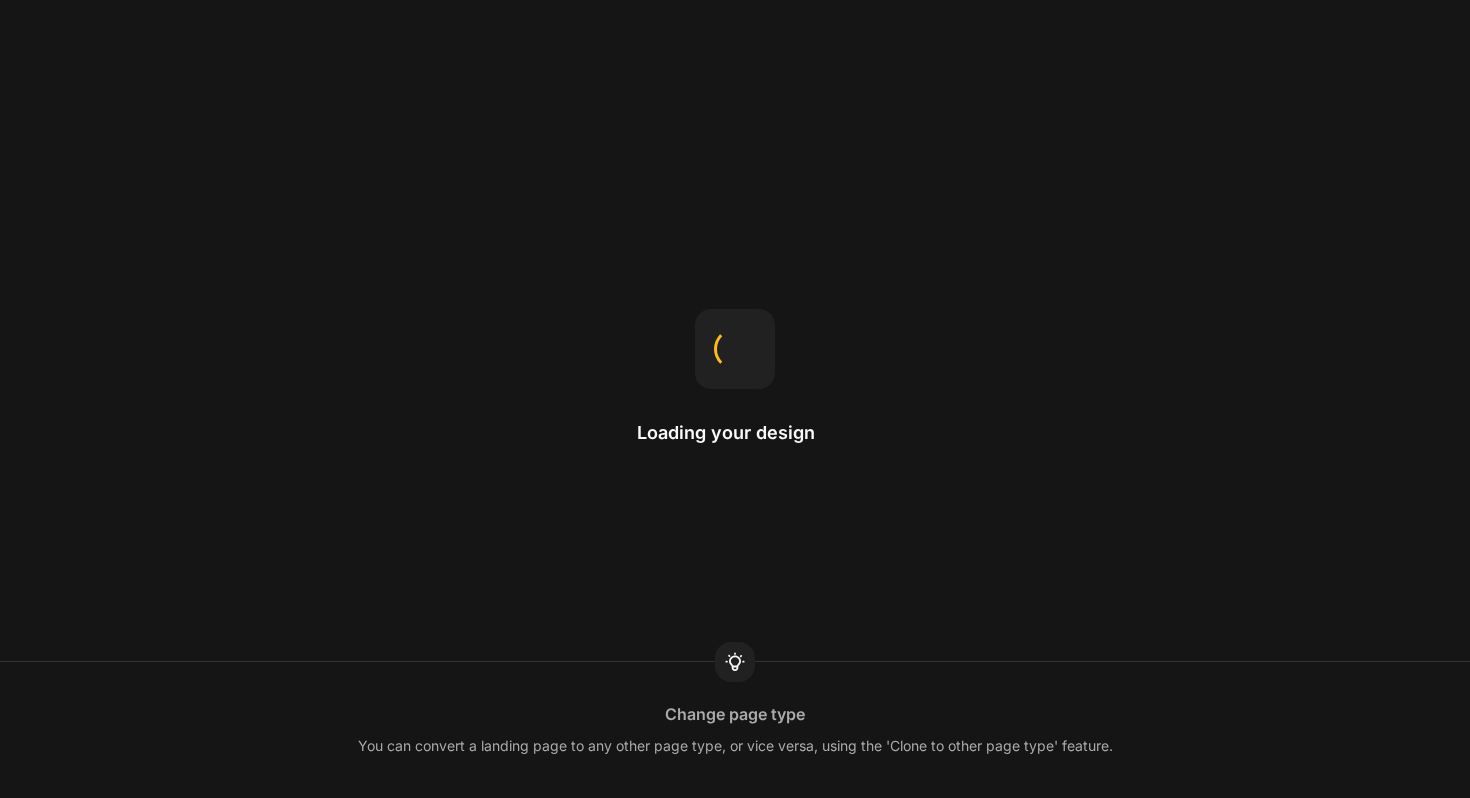 scroll, scrollTop: 0, scrollLeft: 0, axis: both 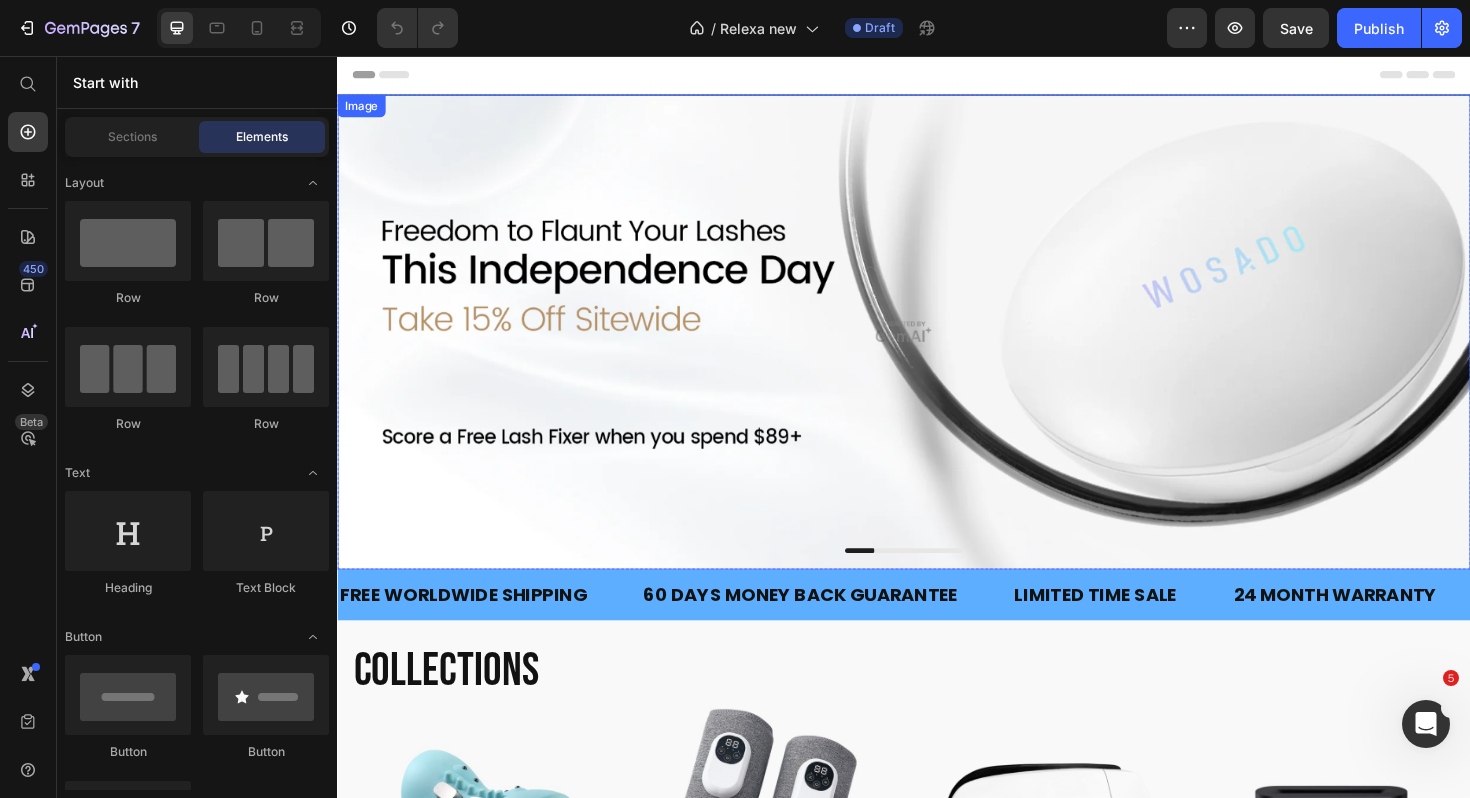 click at bounding box center [937, 348] 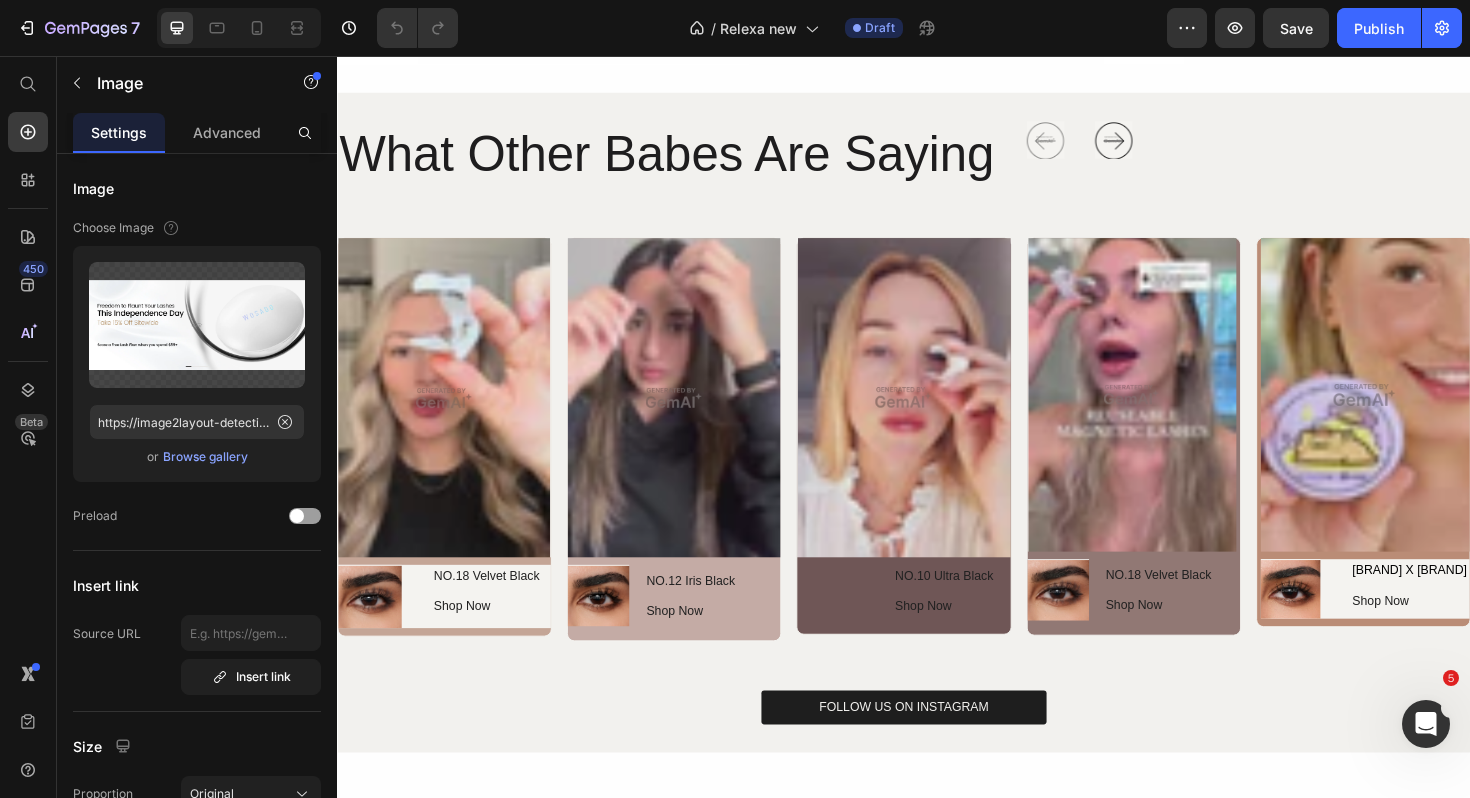 scroll, scrollTop: 4957, scrollLeft: 0, axis: vertical 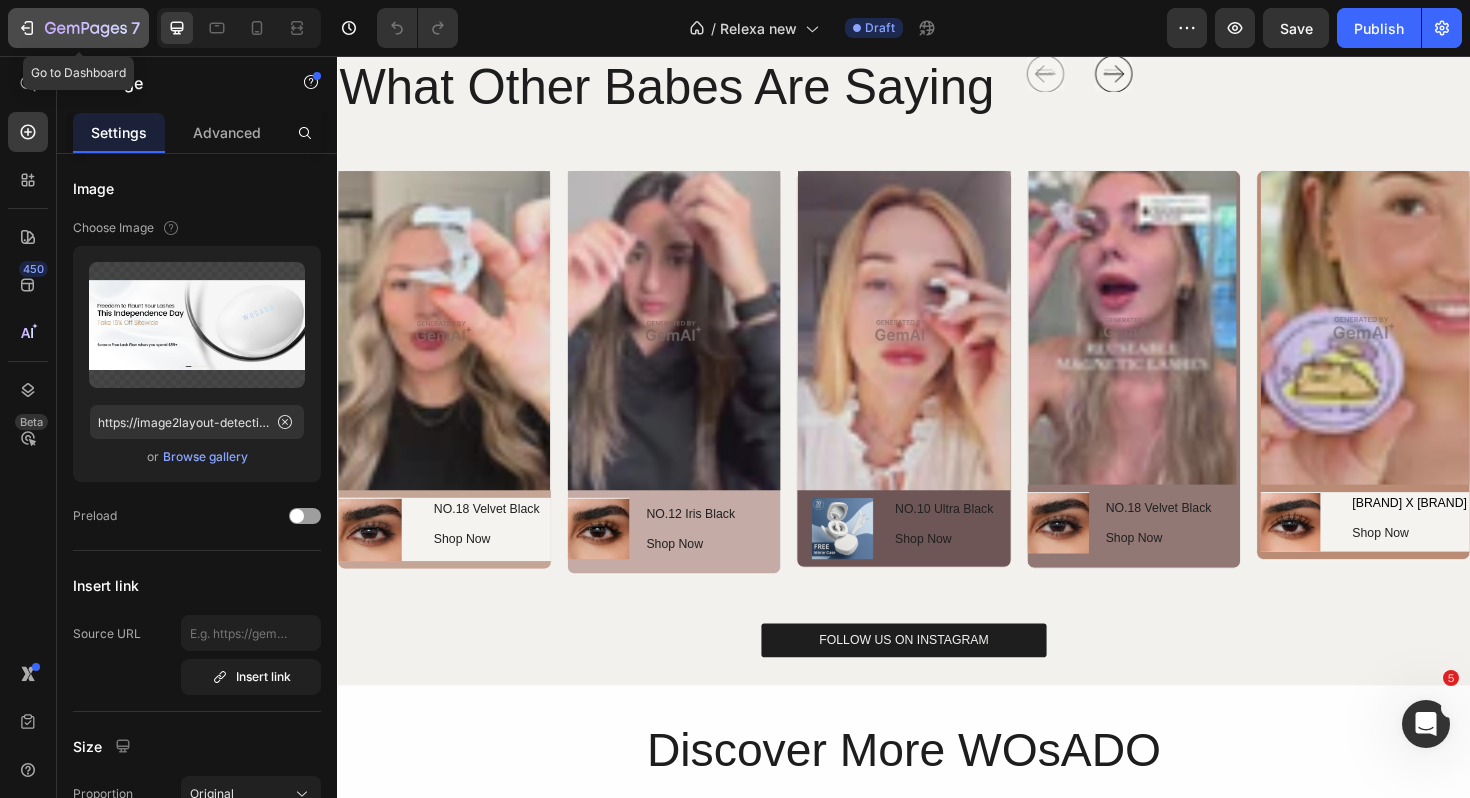 click 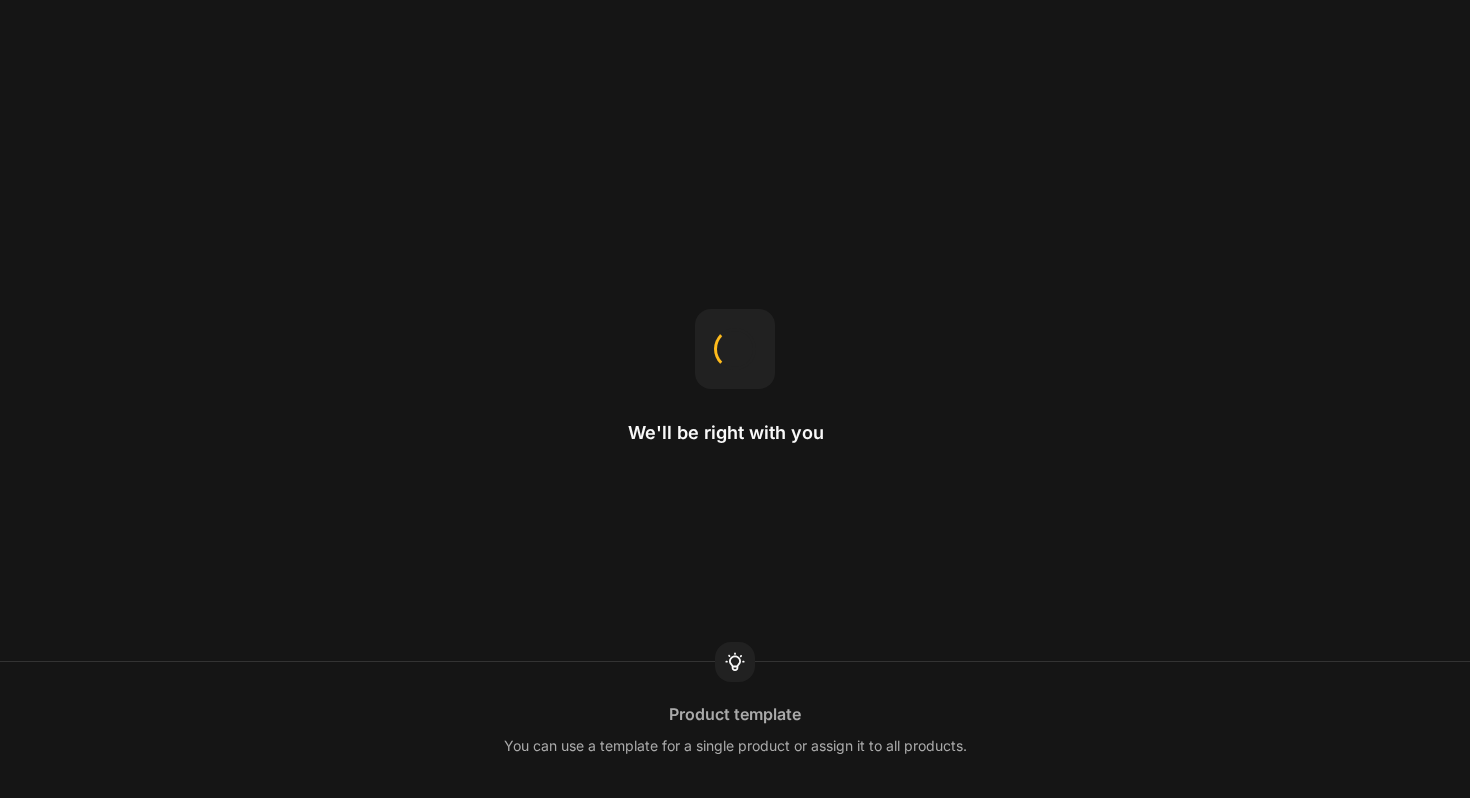 scroll, scrollTop: 0, scrollLeft: 0, axis: both 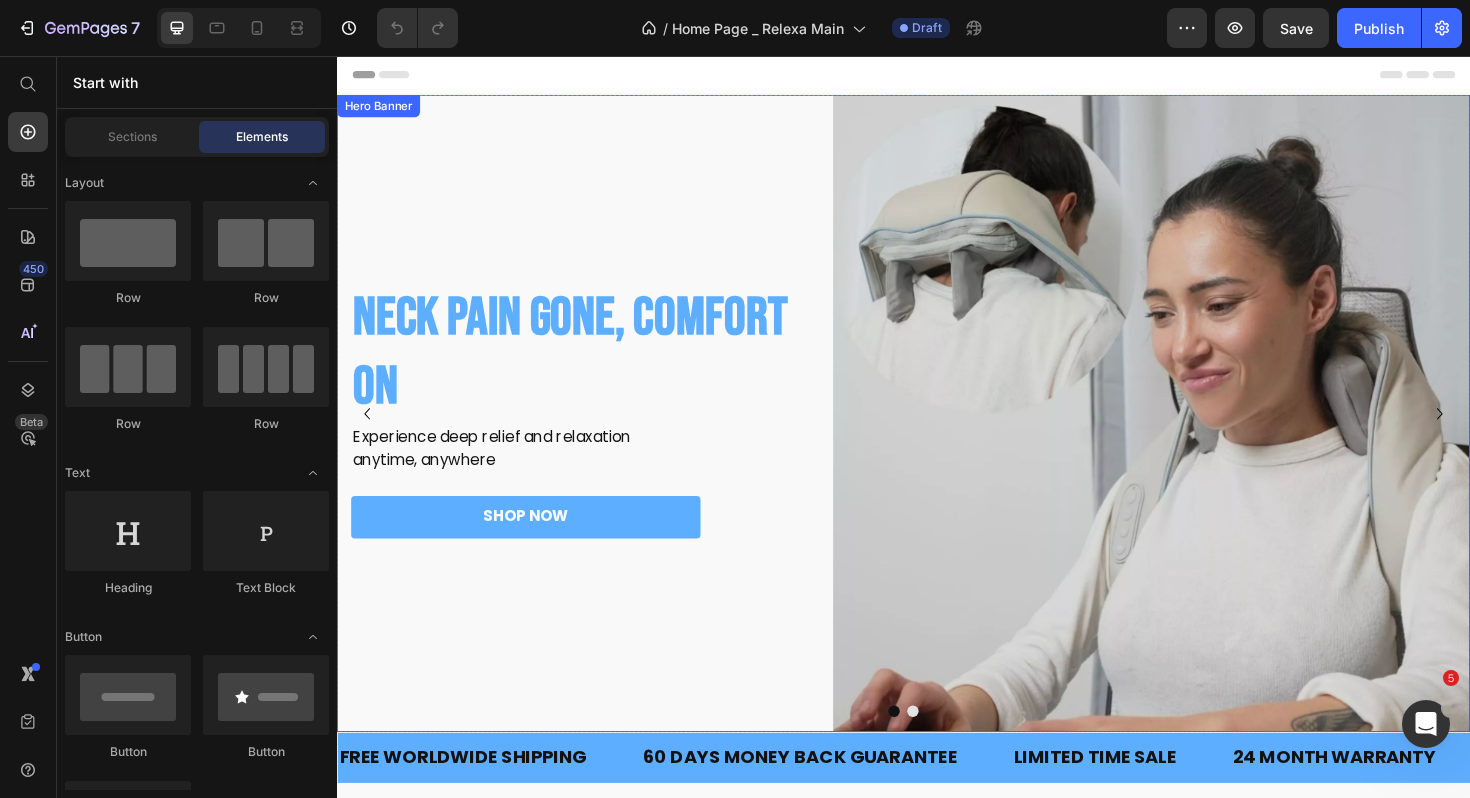 click at bounding box center (937, 434) 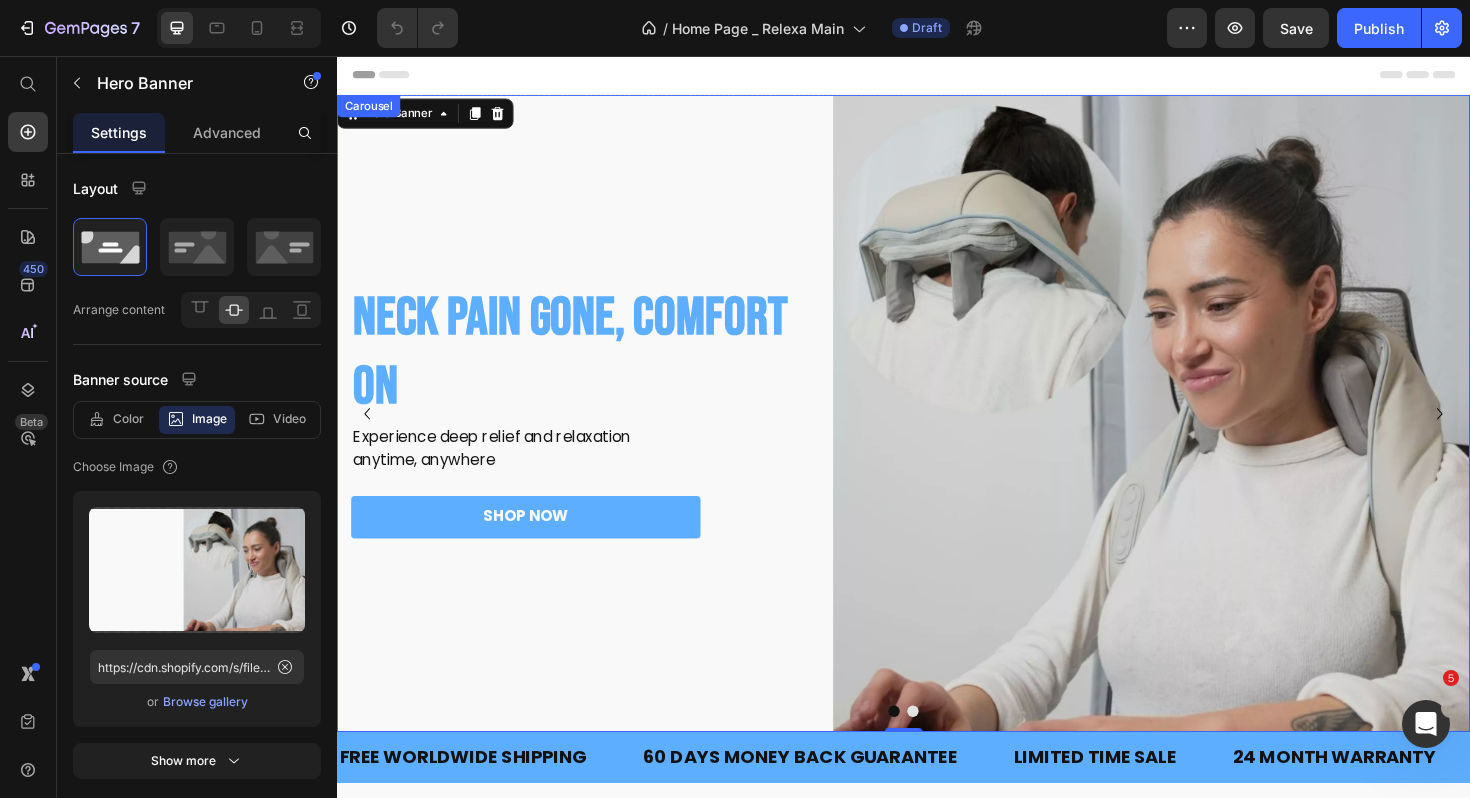 click 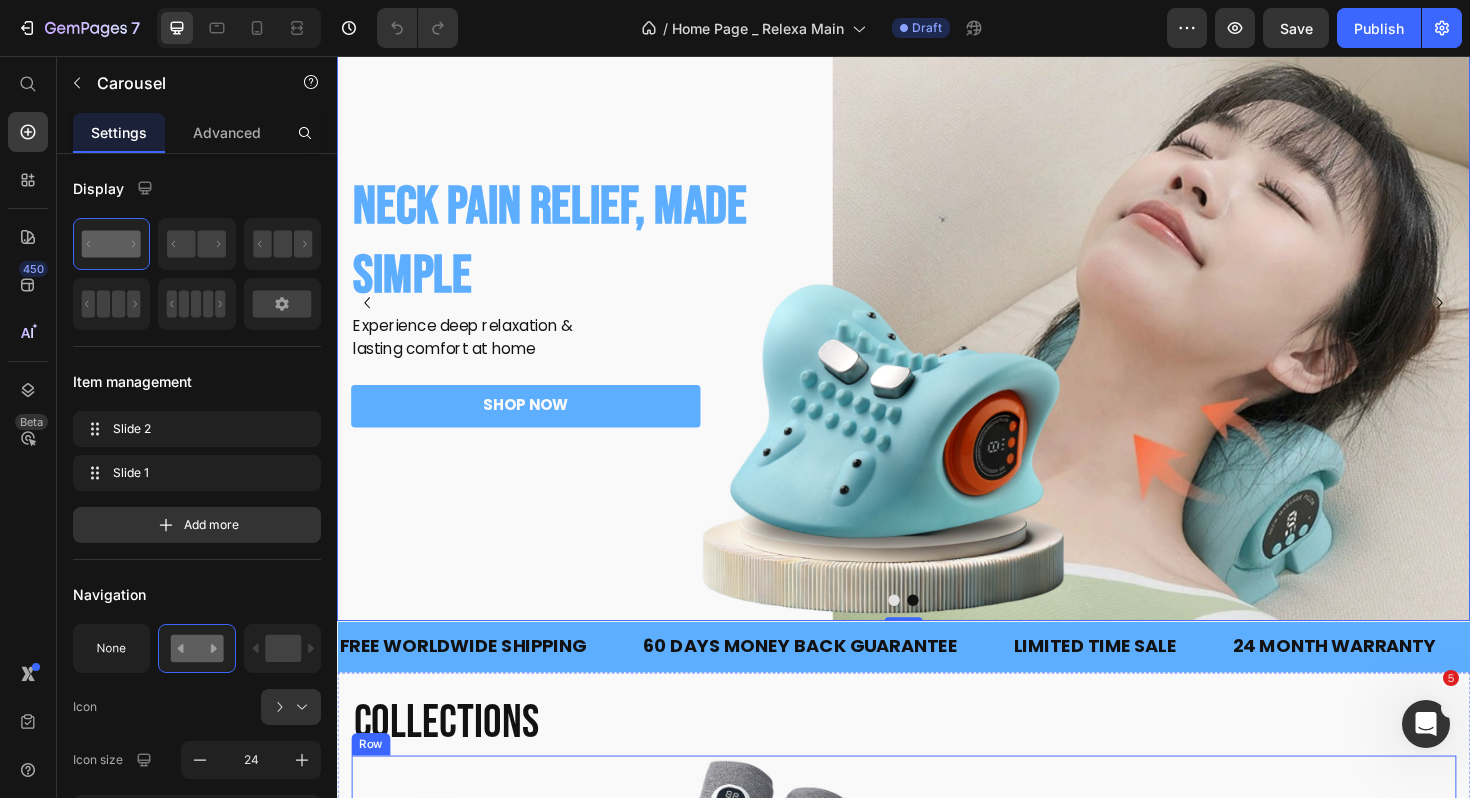 scroll, scrollTop: 116, scrollLeft: 0, axis: vertical 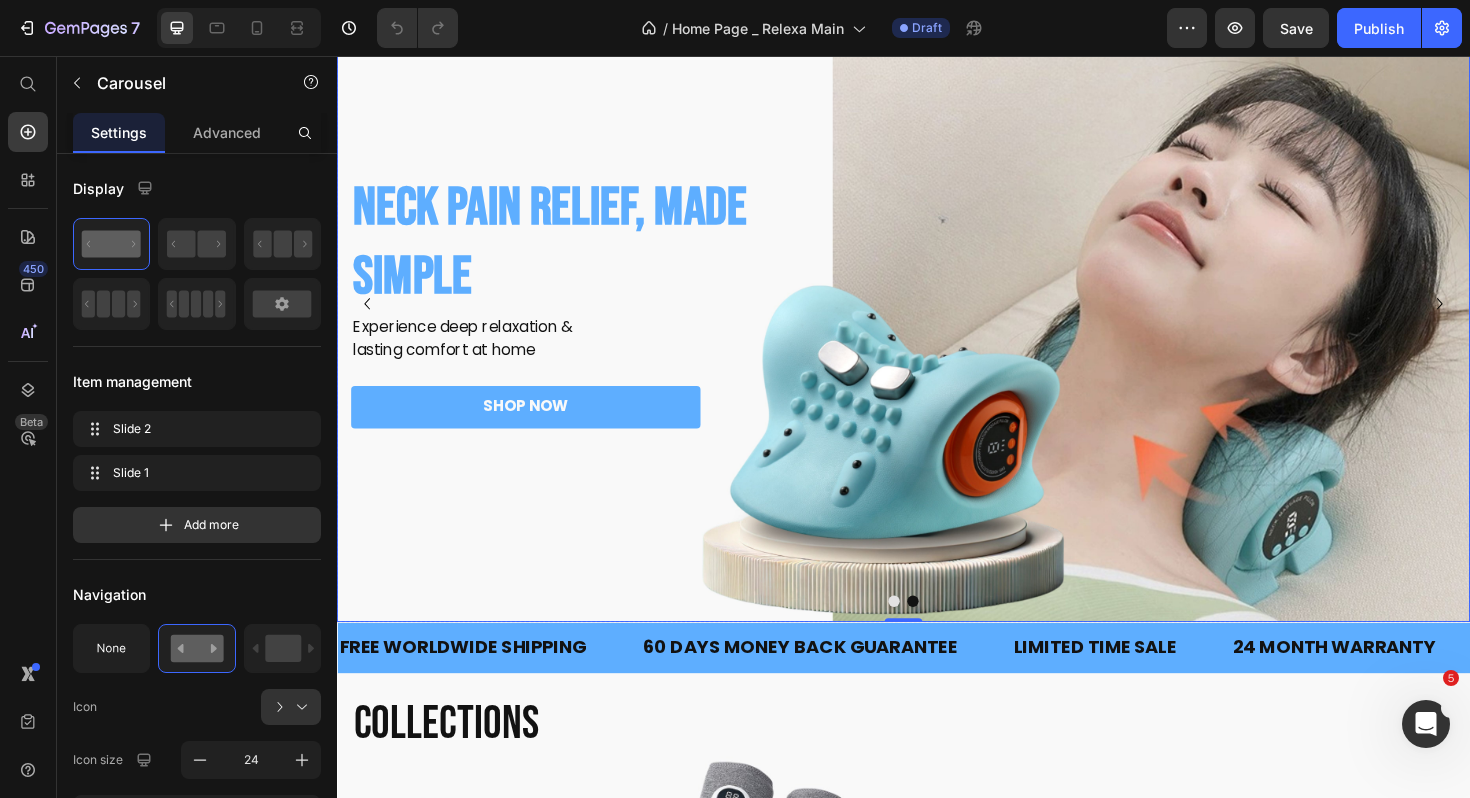 click at bounding box center [937, 318] 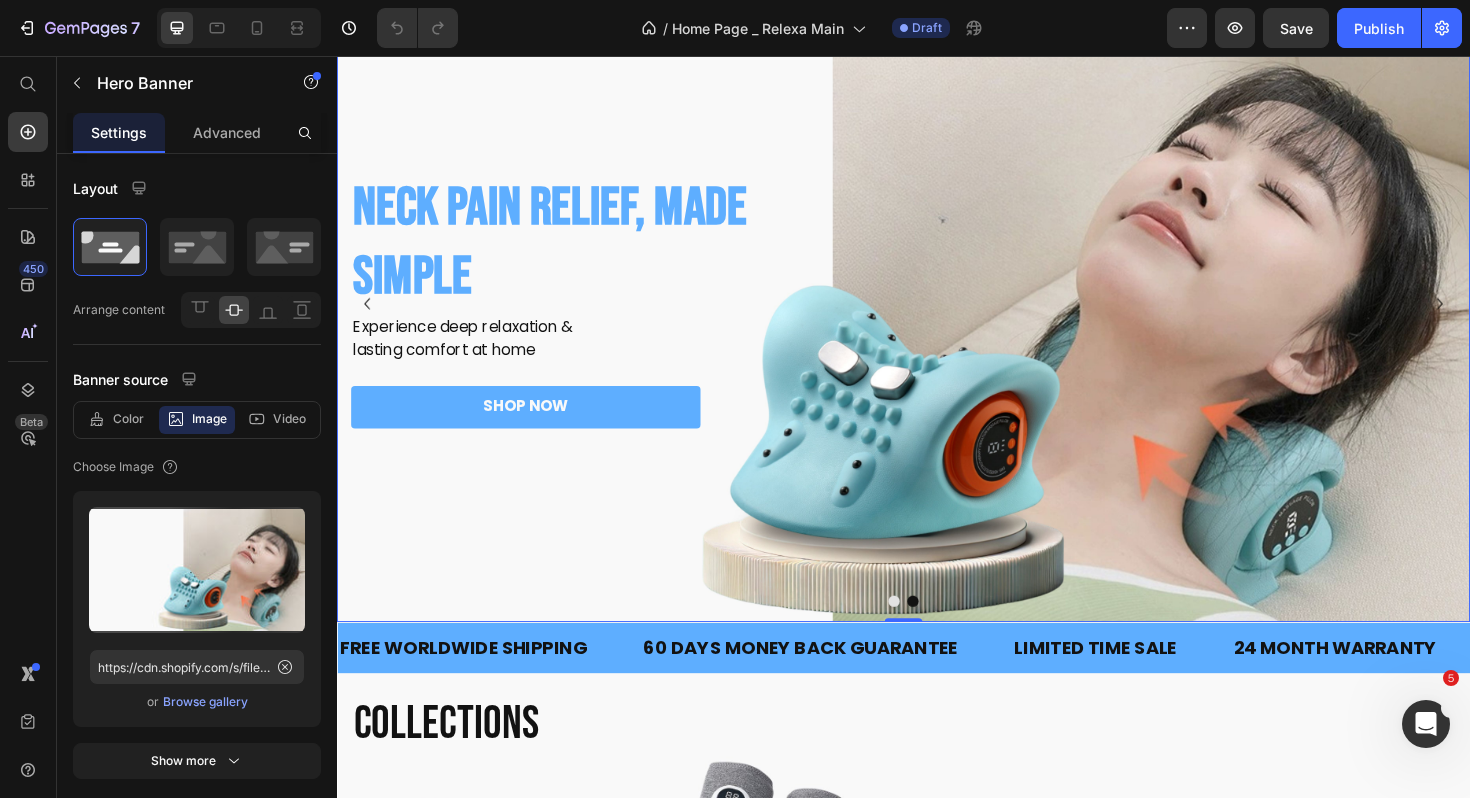 click at bounding box center (937, 318) 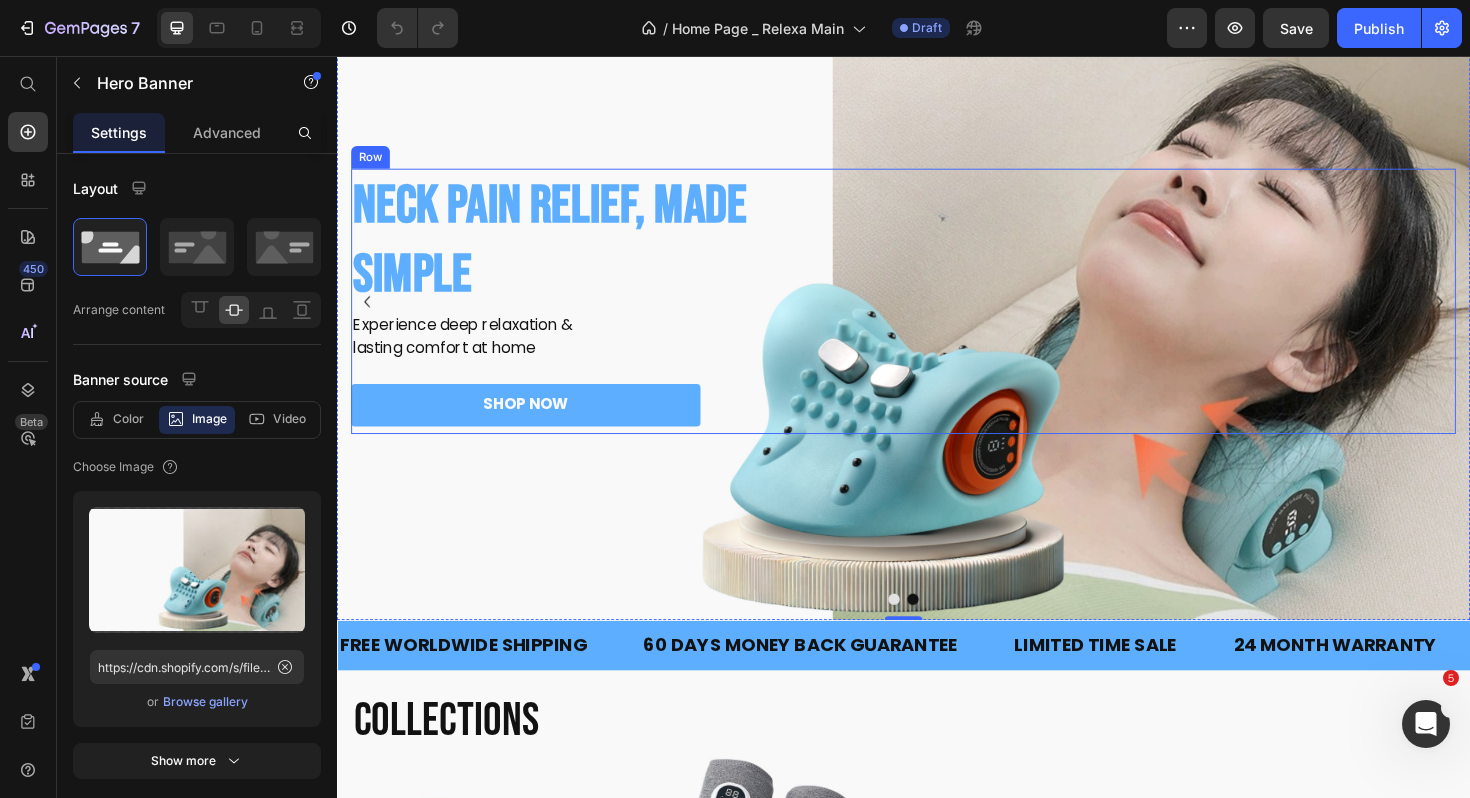 scroll, scrollTop: 0, scrollLeft: 0, axis: both 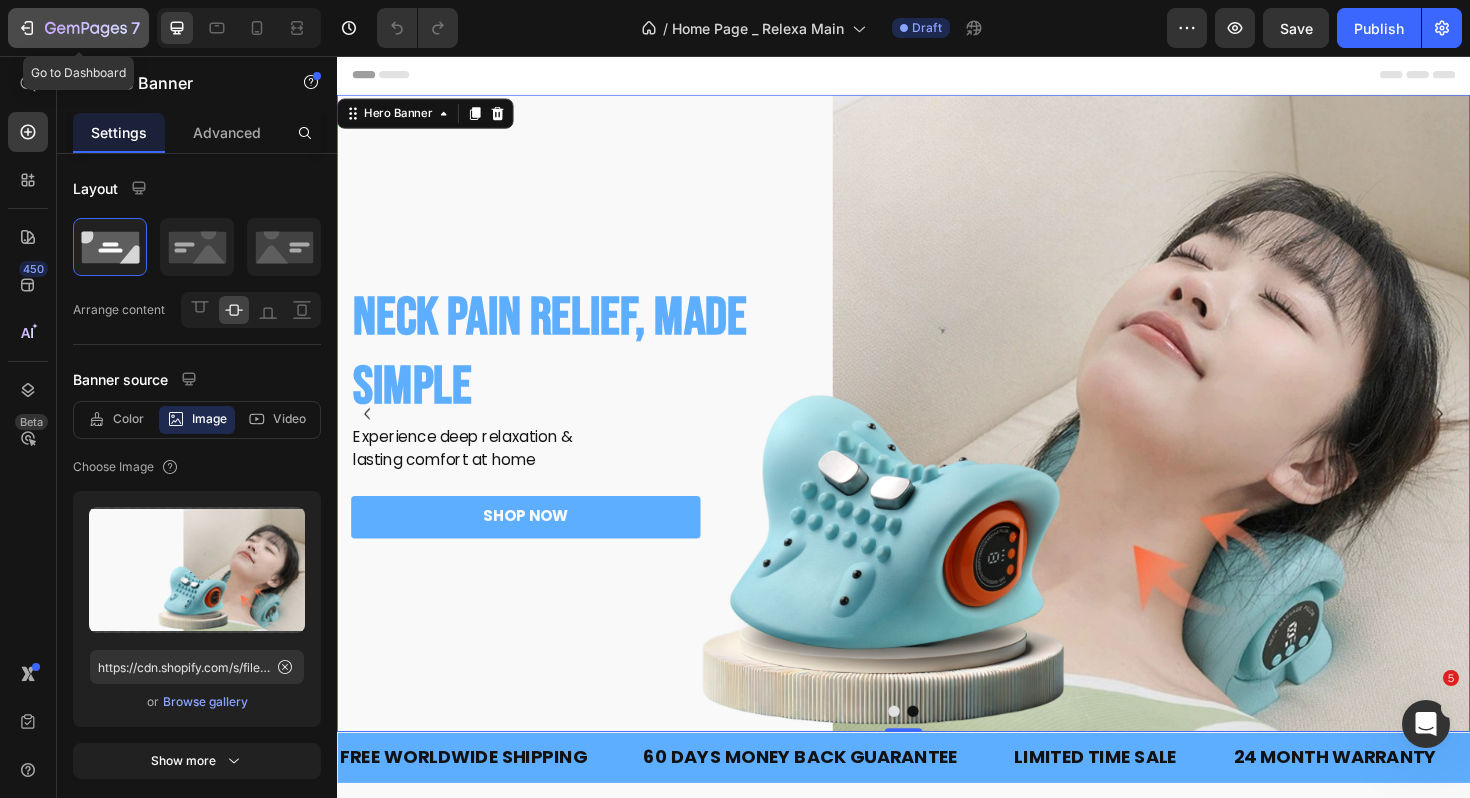 click 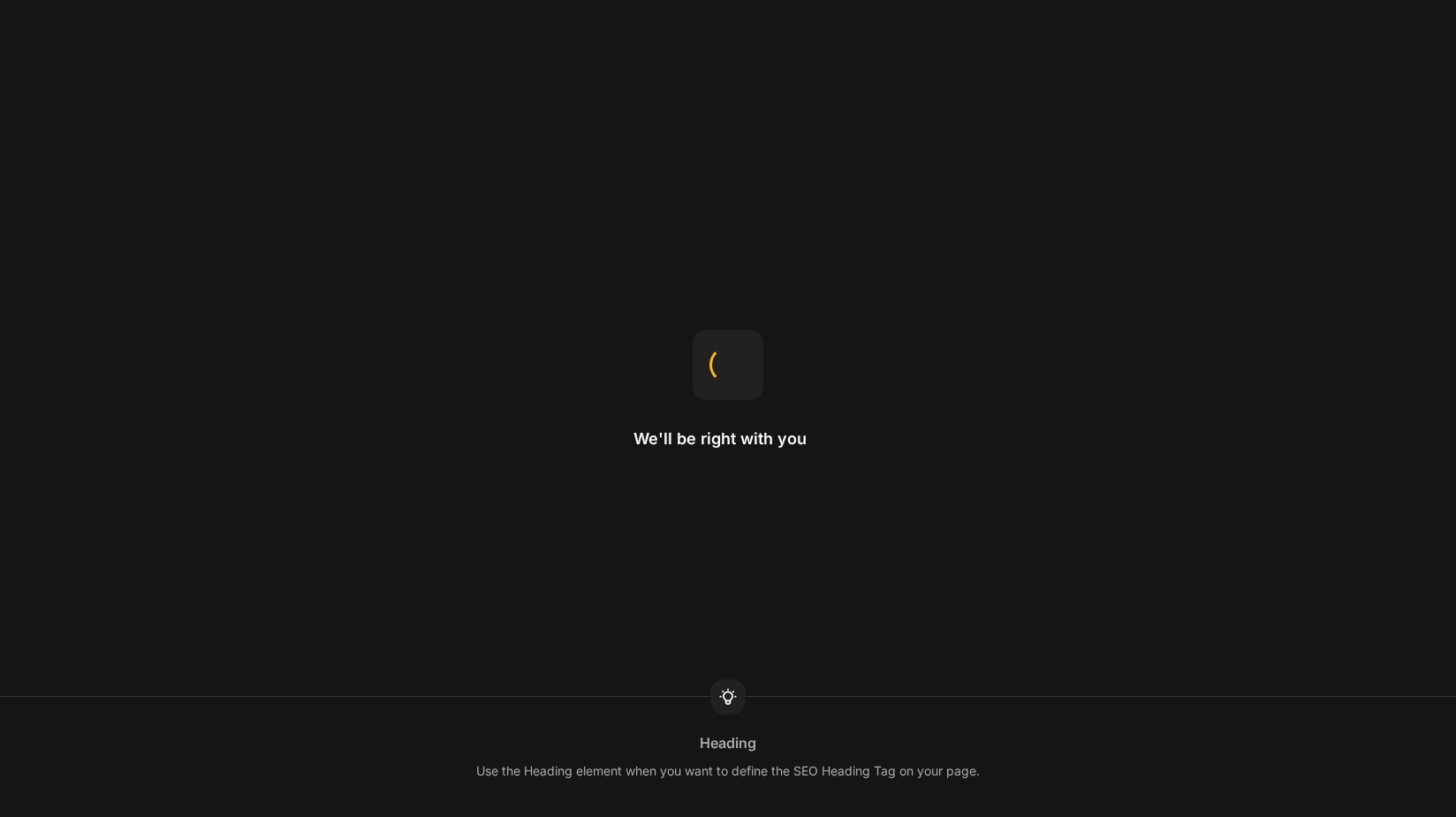 scroll, scrollTop: 0, scrollLeft: 0, axis: both 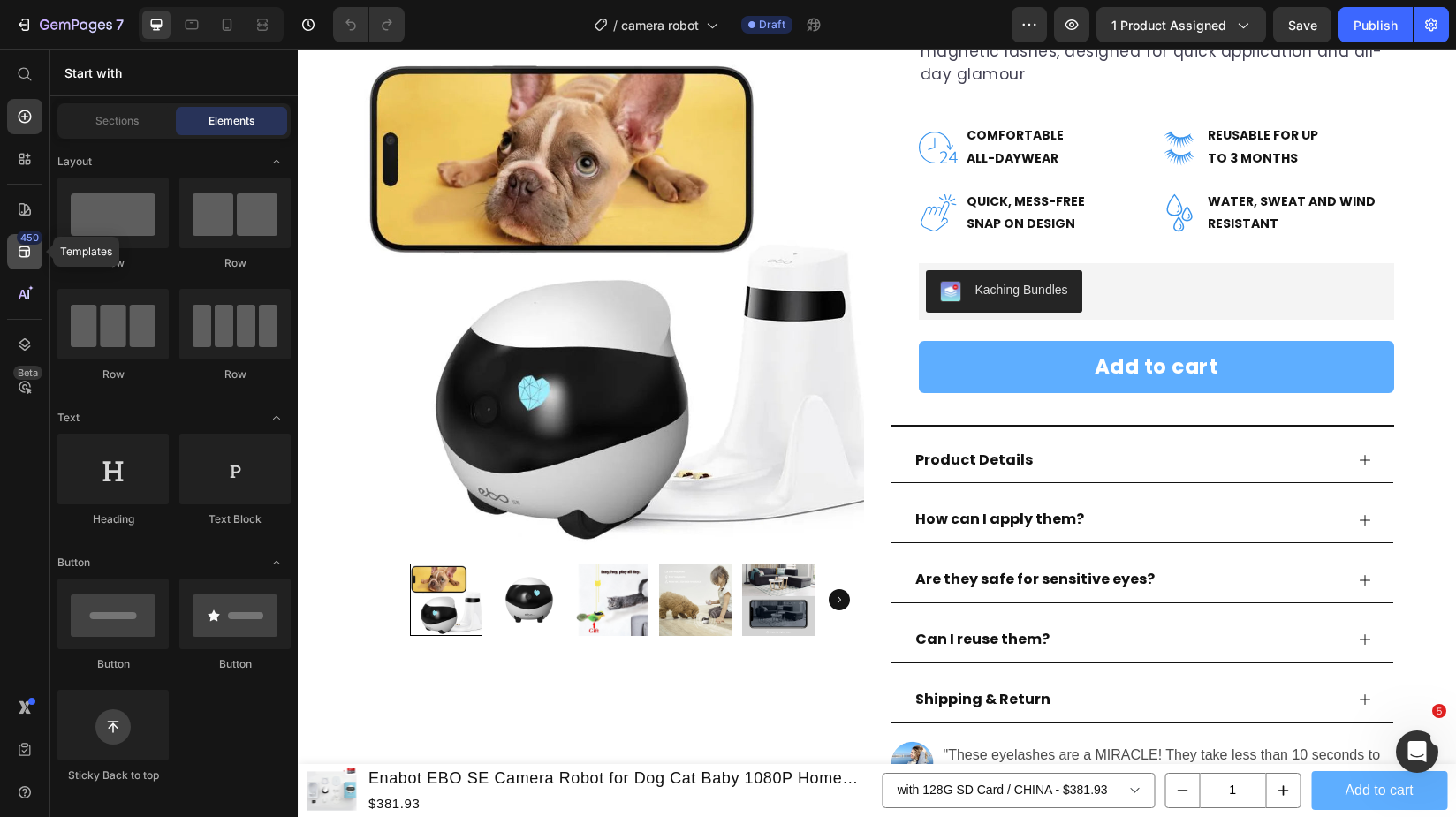 click 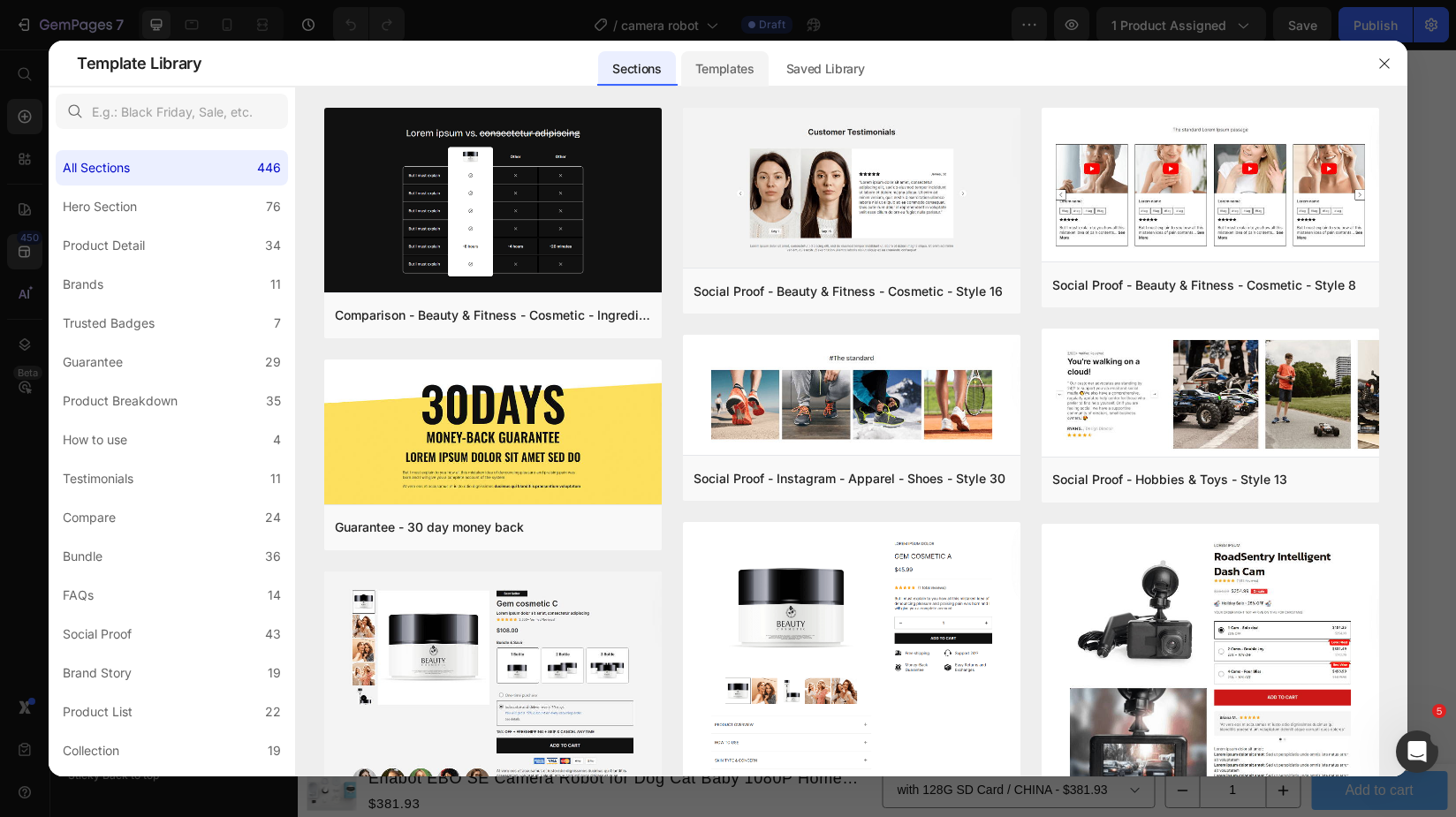 click on "Templates" 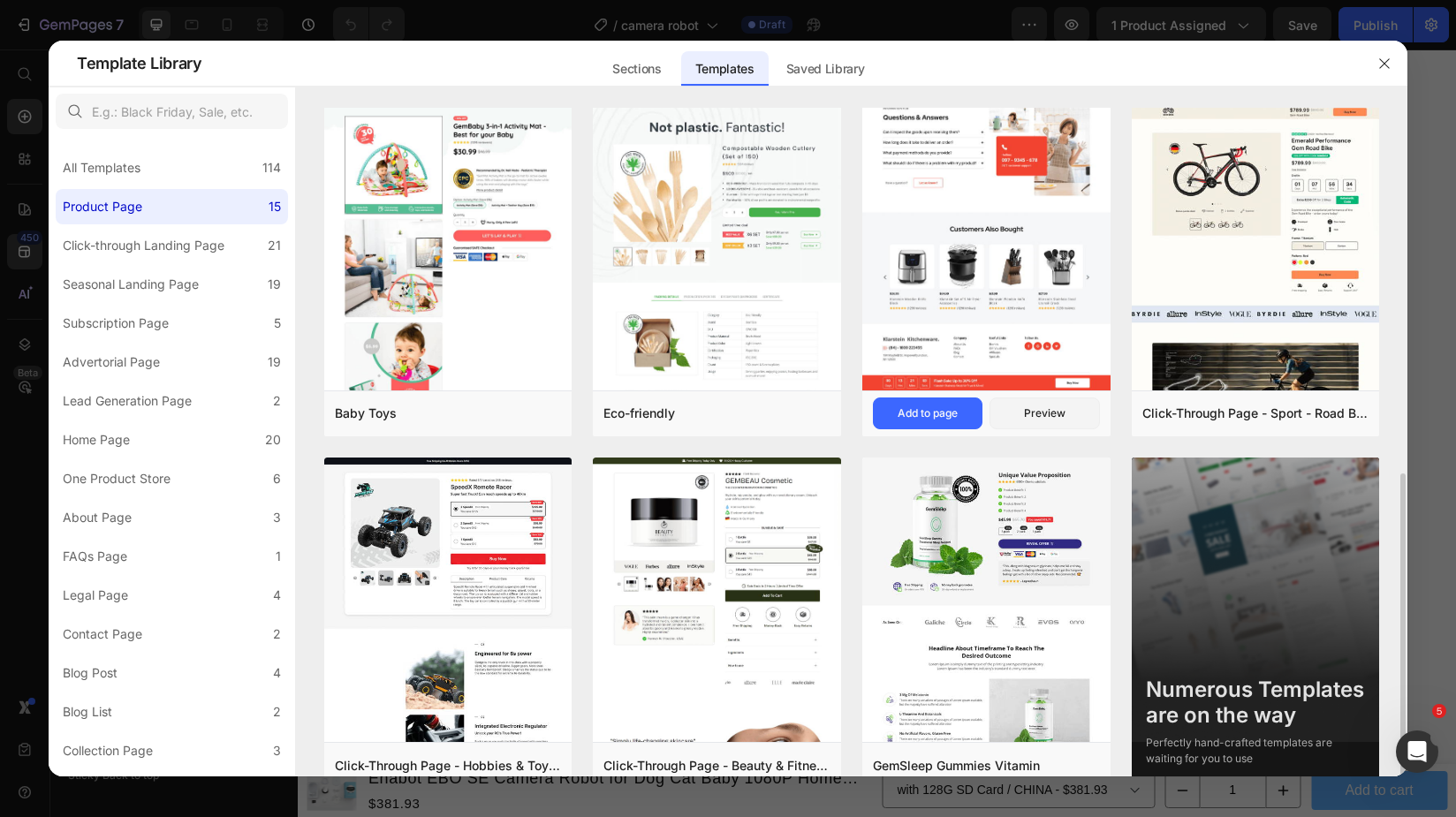 scroll, scrollTop: 739, scrollLeft: 0, axis: vertical 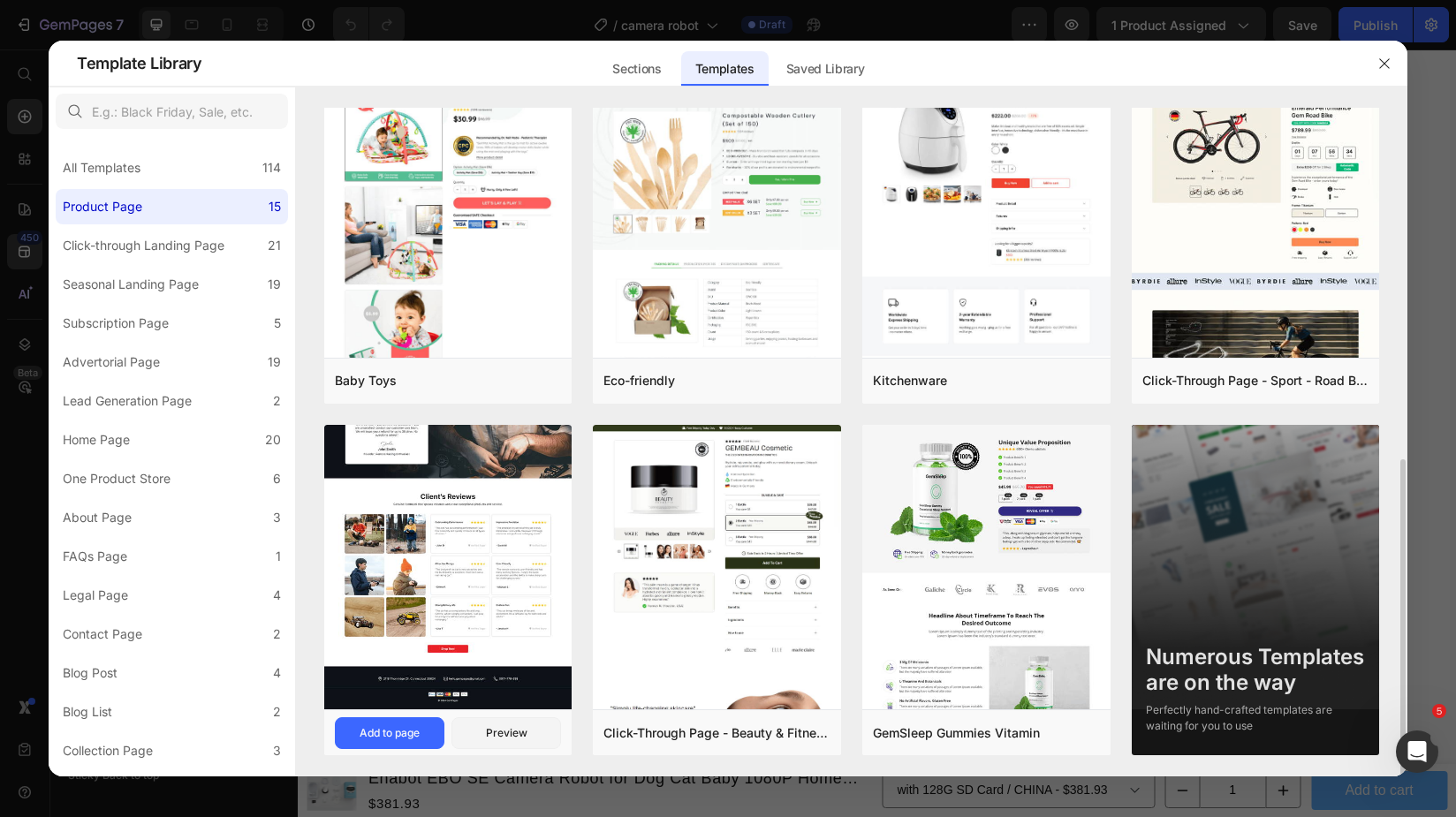 click at bounding box center [448, 38] 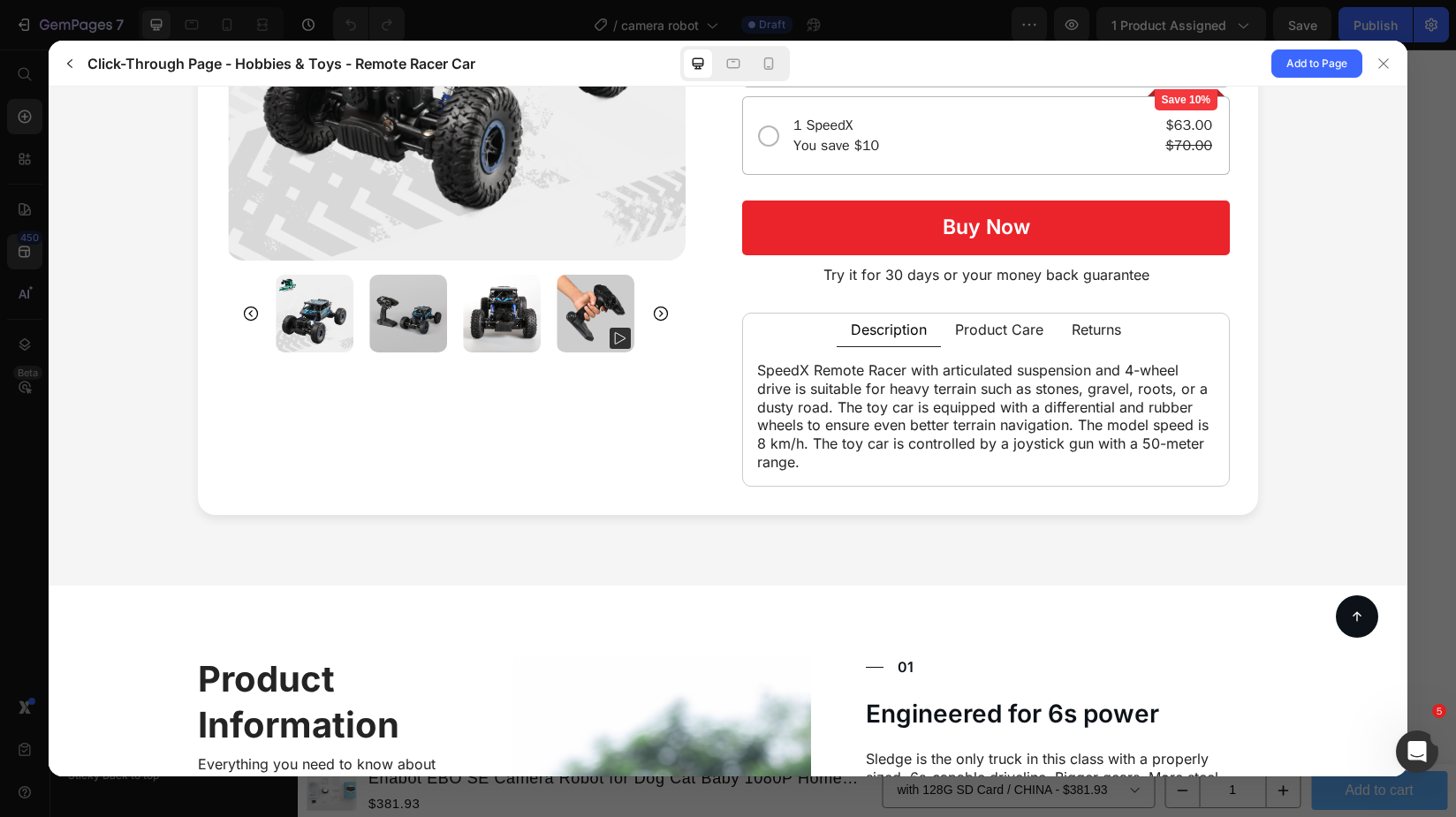 scroll, scrollTop: 413, scrollLeft: 0, axis: vertical 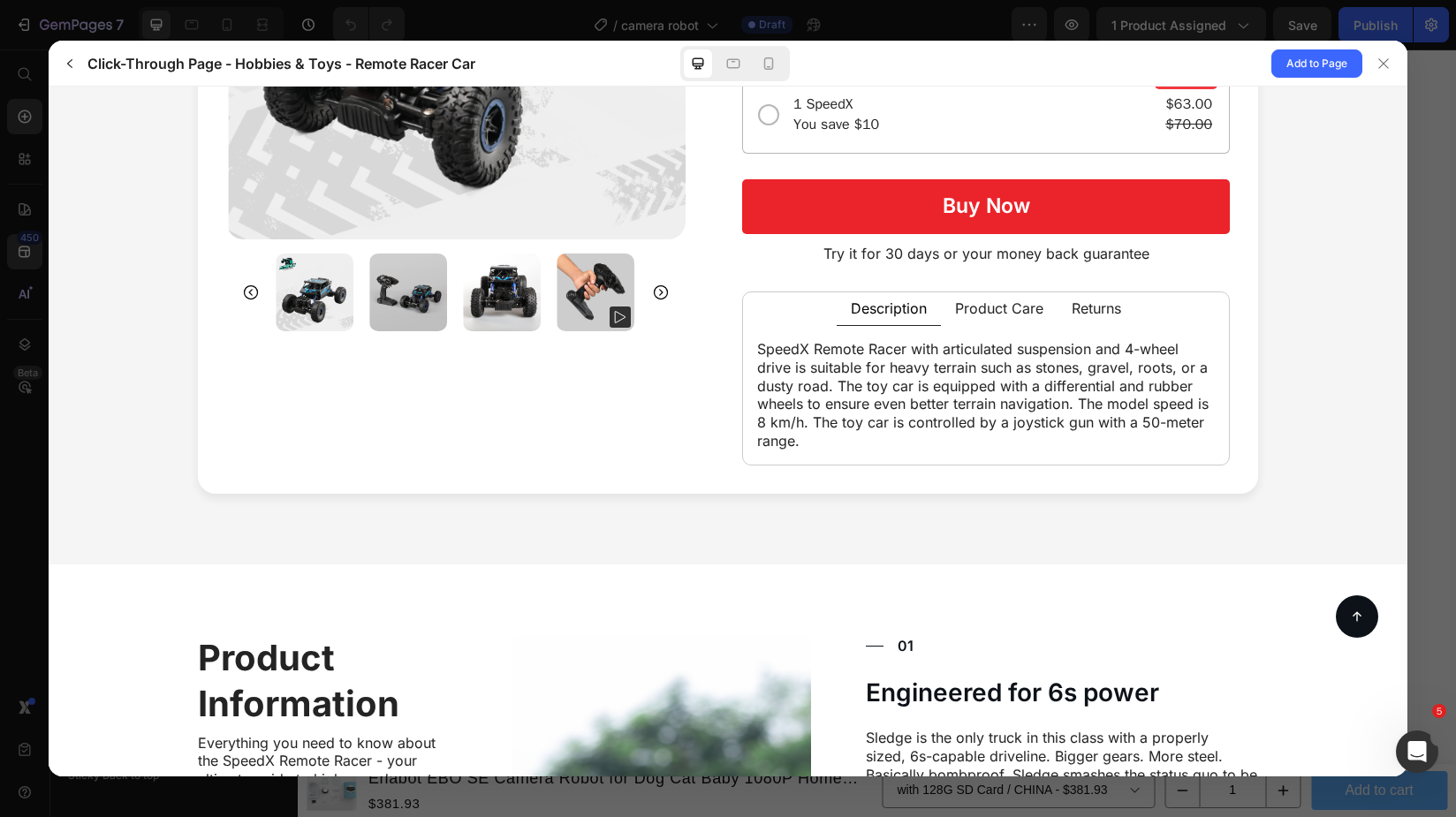 click on "Description
Product Care
Returns
SpeedX Remote Racer with articulated suspension and 4-wheel drive is suitable for heavy terrain such as stones, gravel, roots, or a dusty road. The toy car is equipped with a differential and rubber wheels to ensure even better terrain navigation. The model speed is 8 km/h. The toy car is controlled by a joystick gun with a 50-meter range." 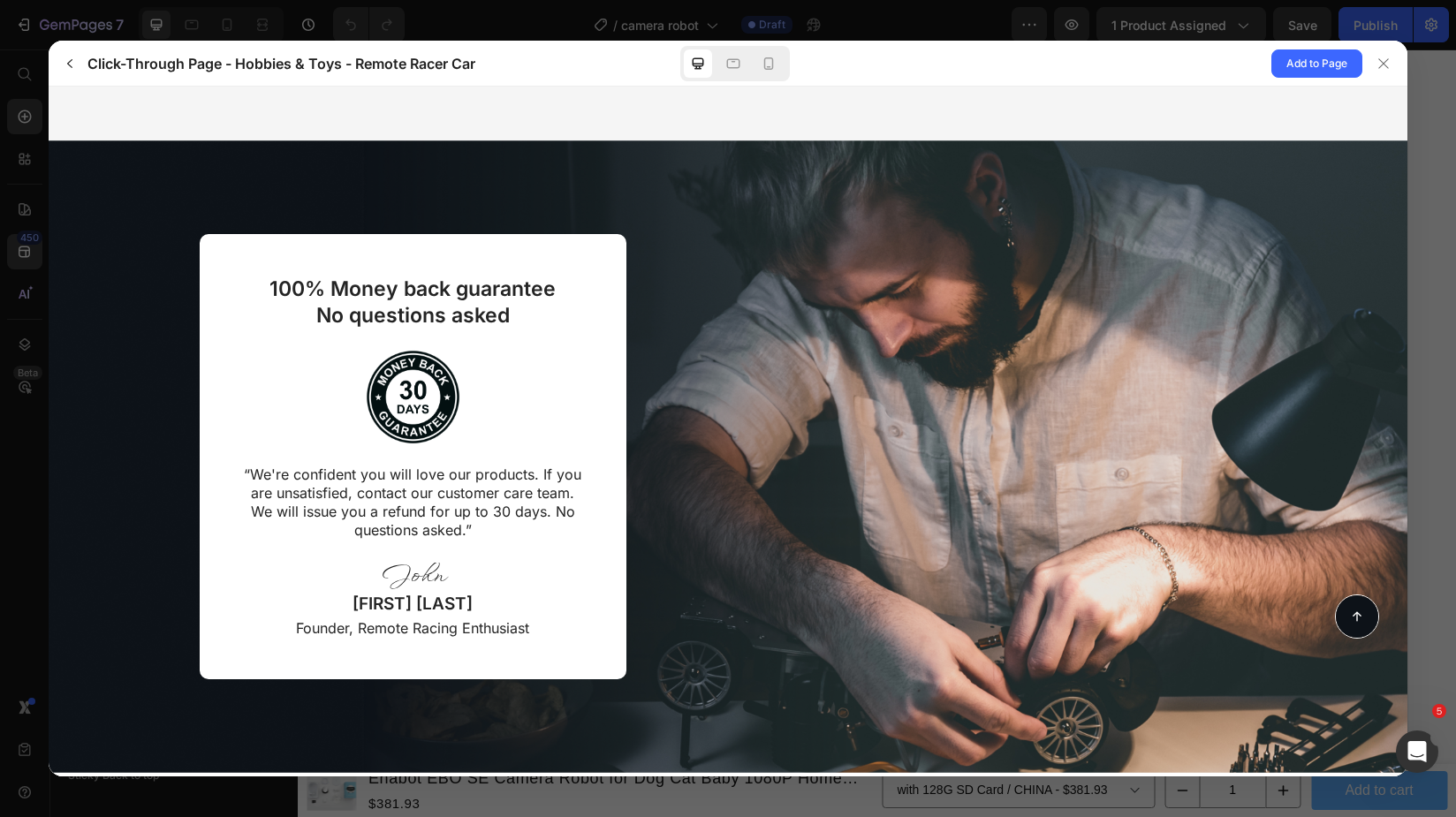 scroll, scrollTop: 4945, scrollLeft: 0, axis: vertical 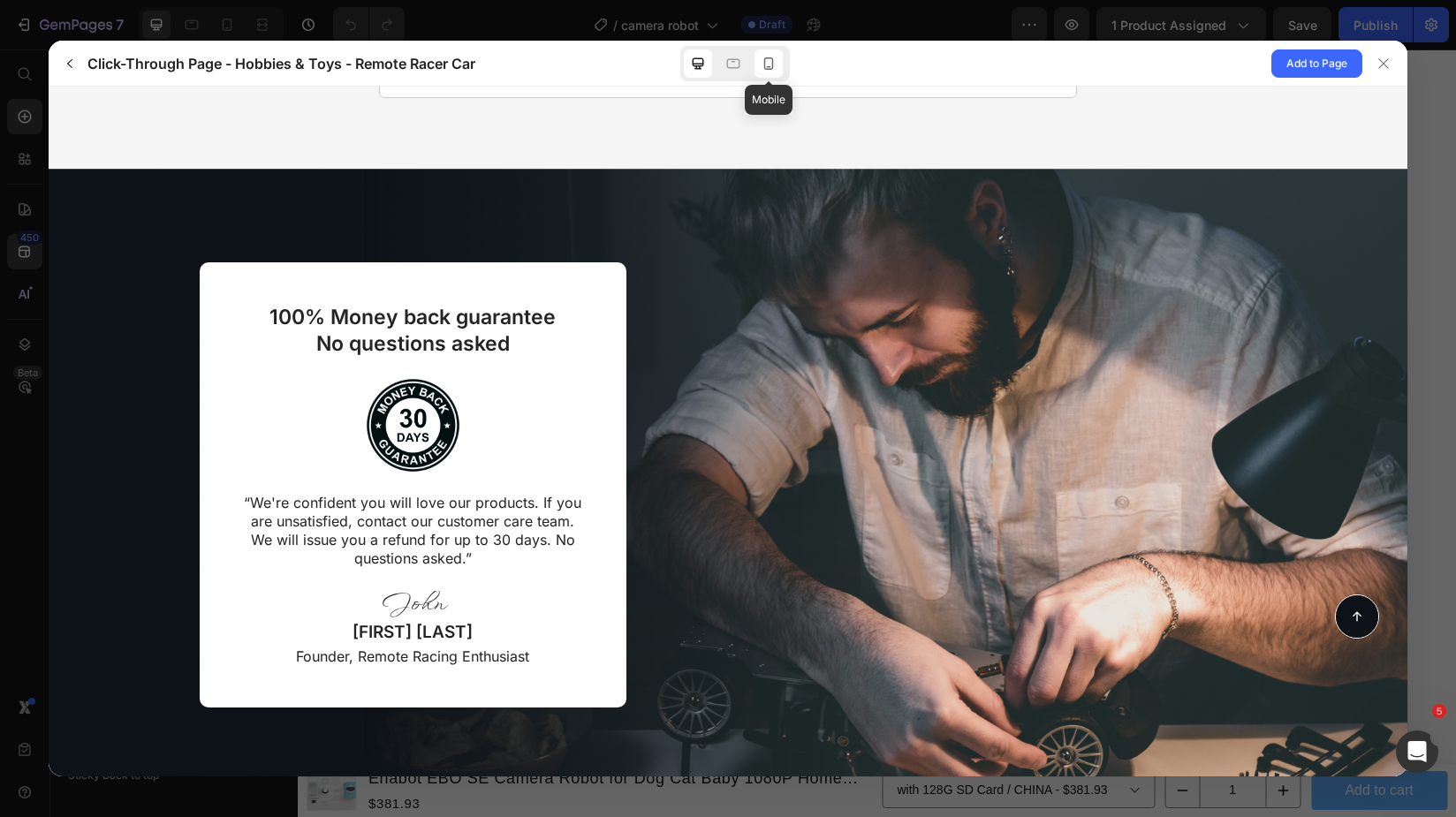 click 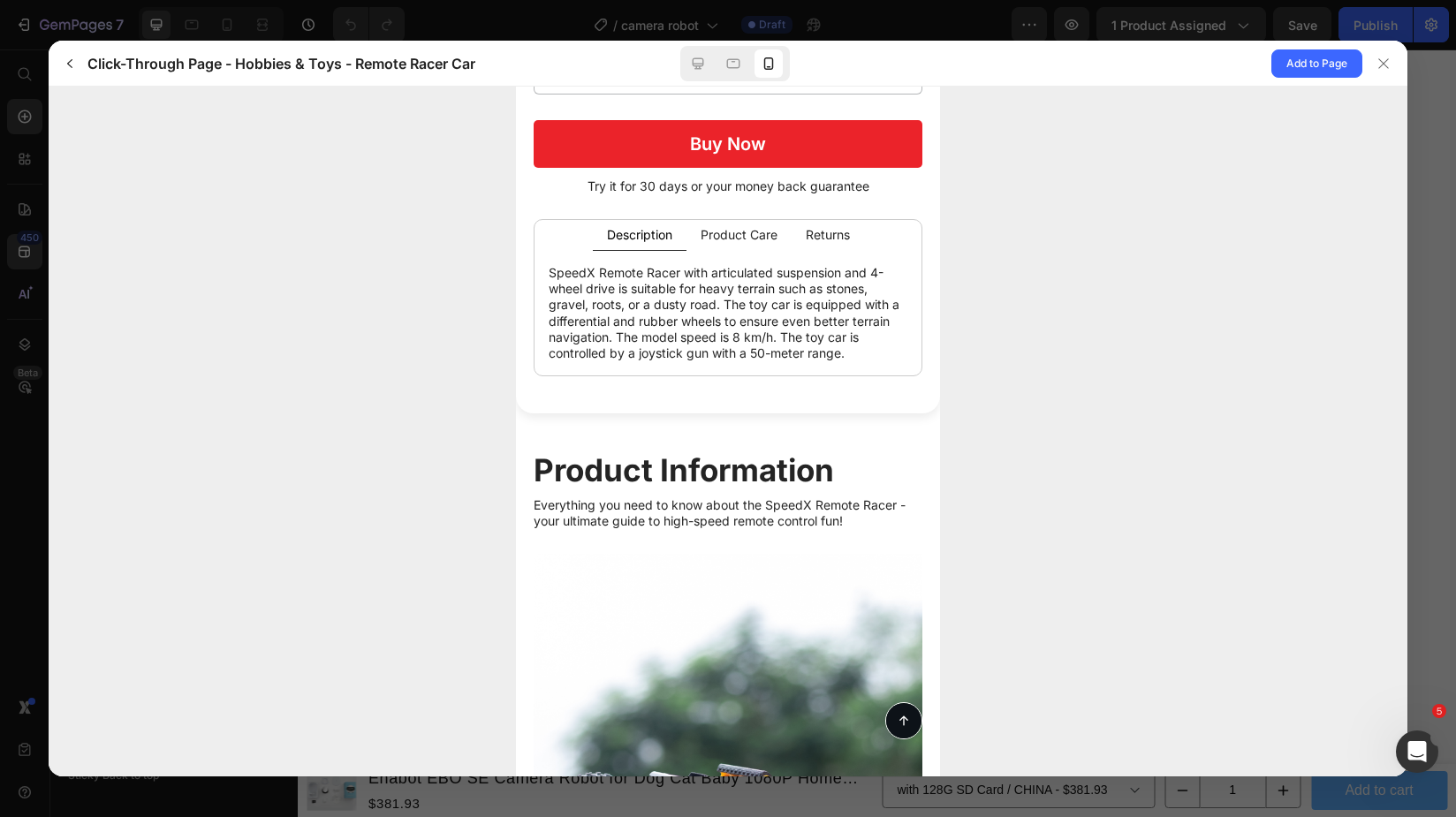 scroll, scrollTop: 805, scrollLeft: 0, axis: vertical 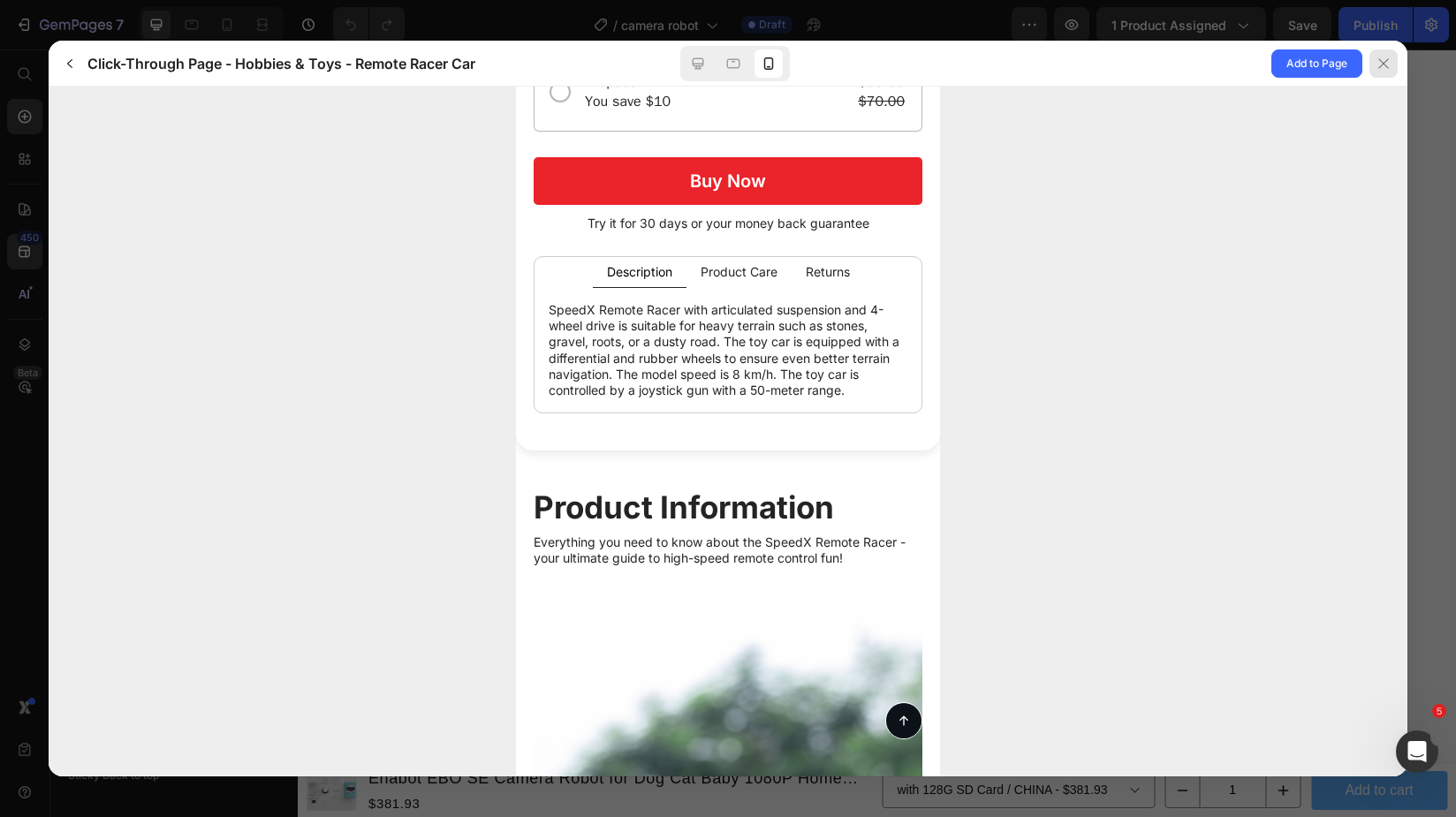 click 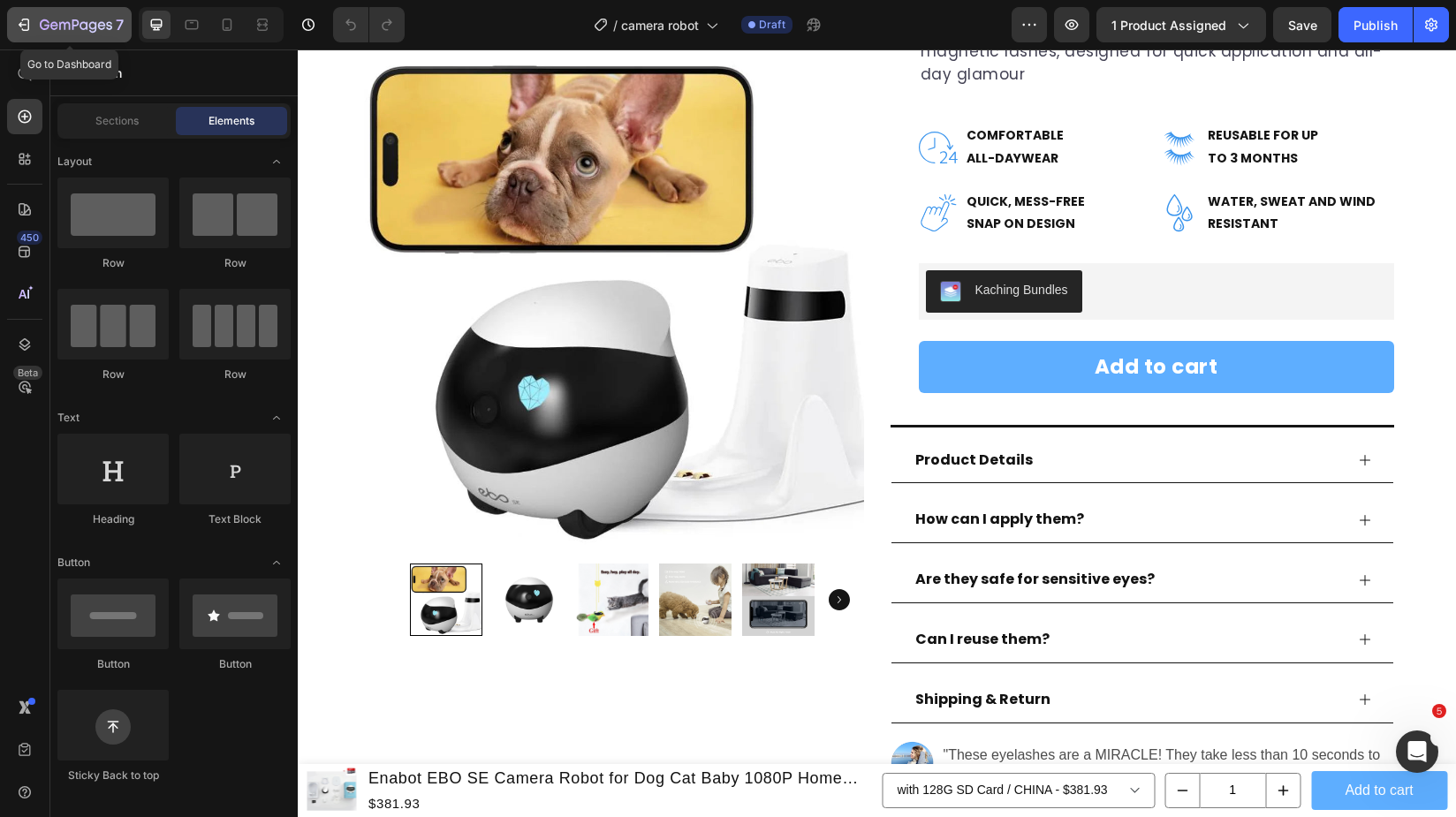 click on "7" at bounding box center (69, 25) 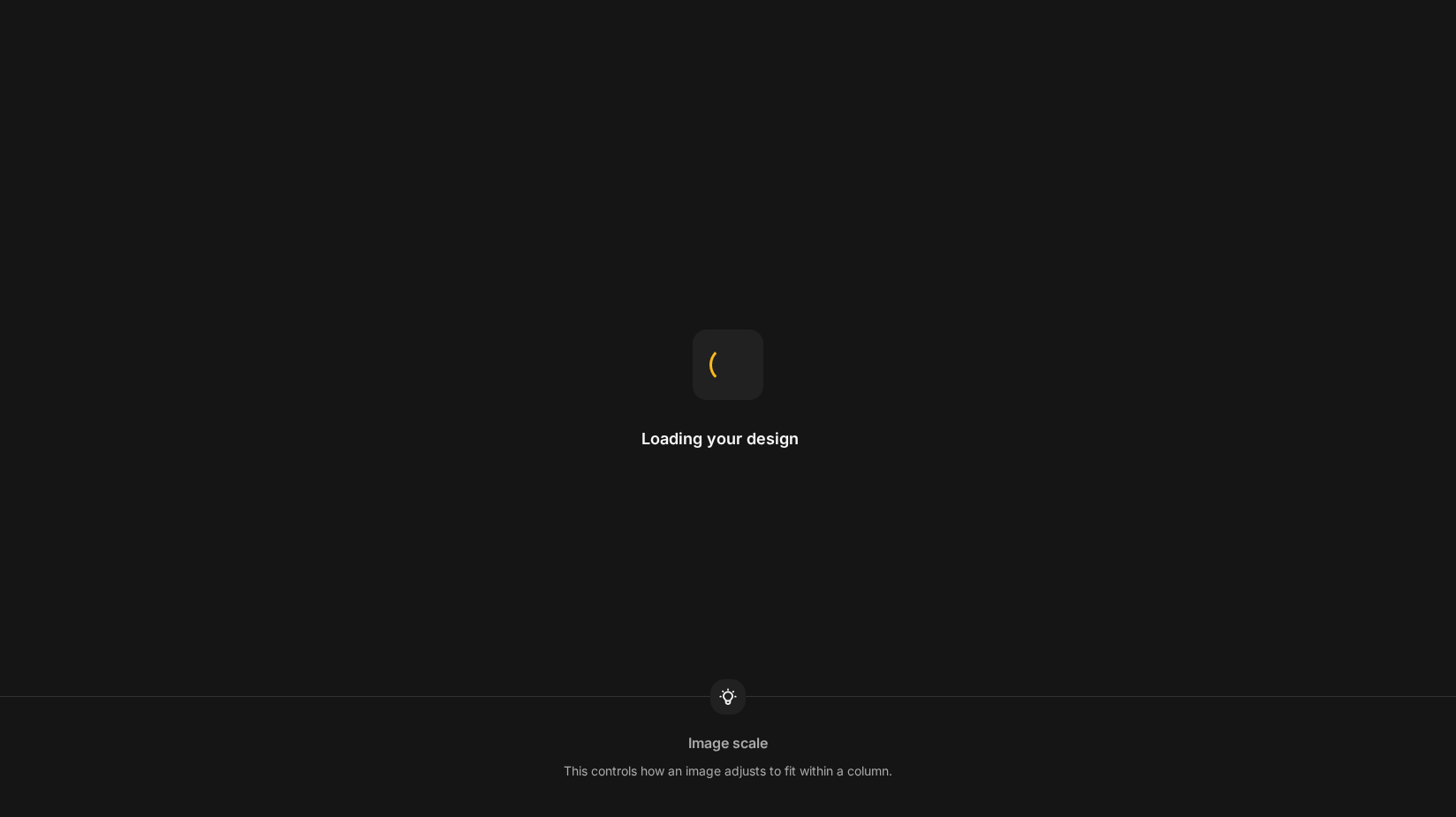 scroll, scrollTop: 0, scrollLeft: 0, axis: both 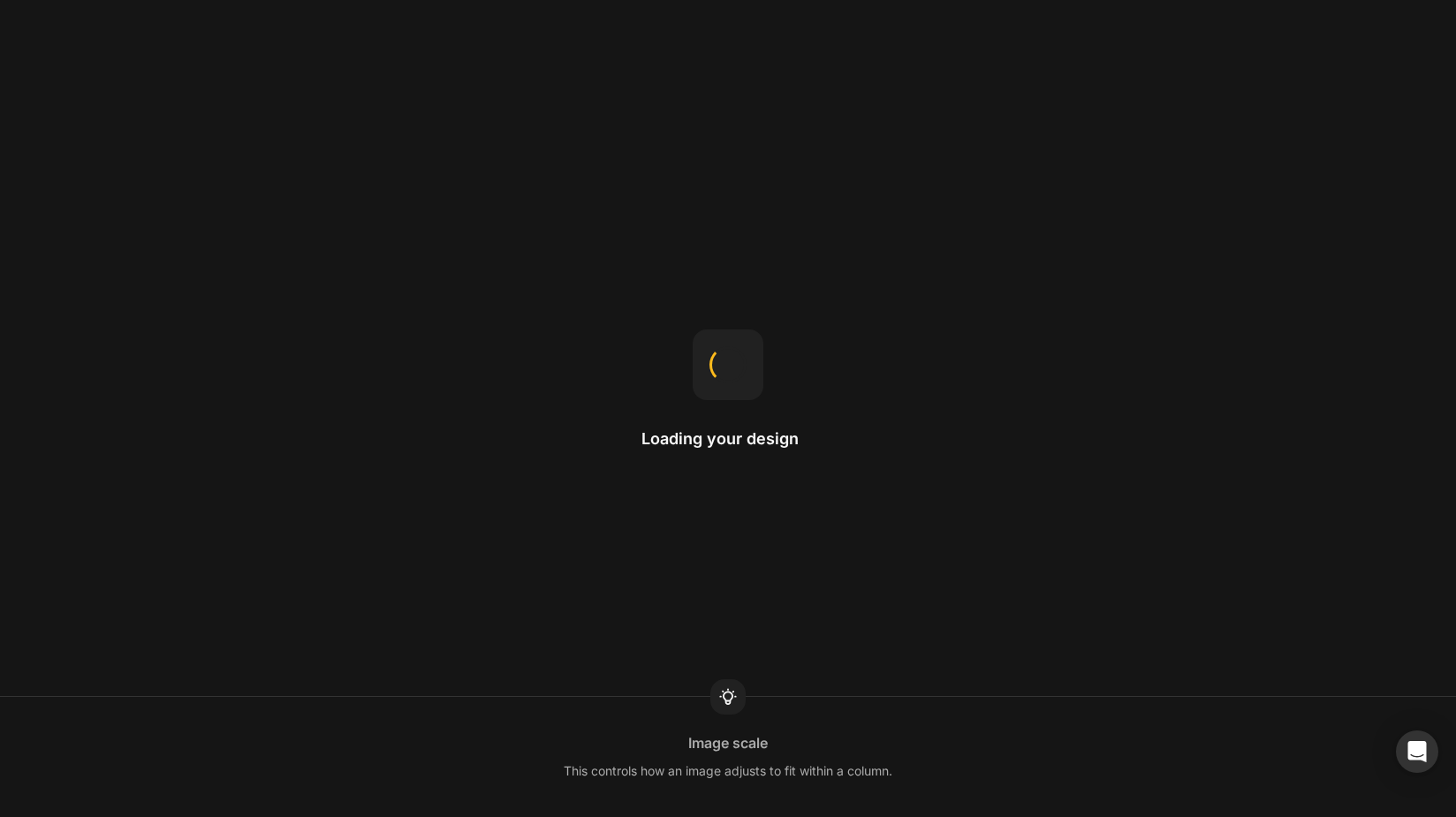 click on "Loading your design Image scale This controls how an image adjusts to fit within a column." at bounding box center (728, 408) 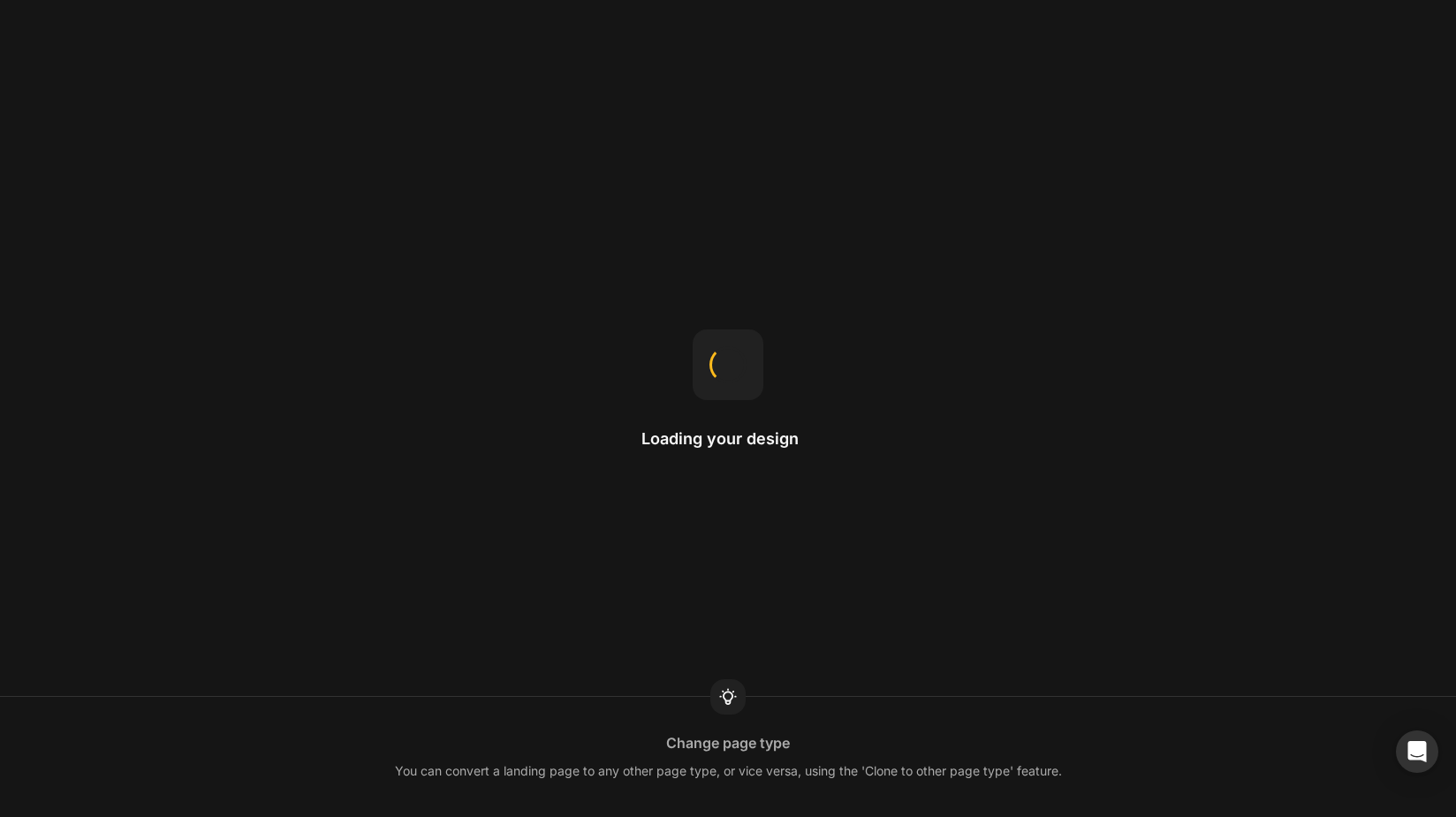 scroll, scrollTop: 0, scrollLeft: 0, axis: both 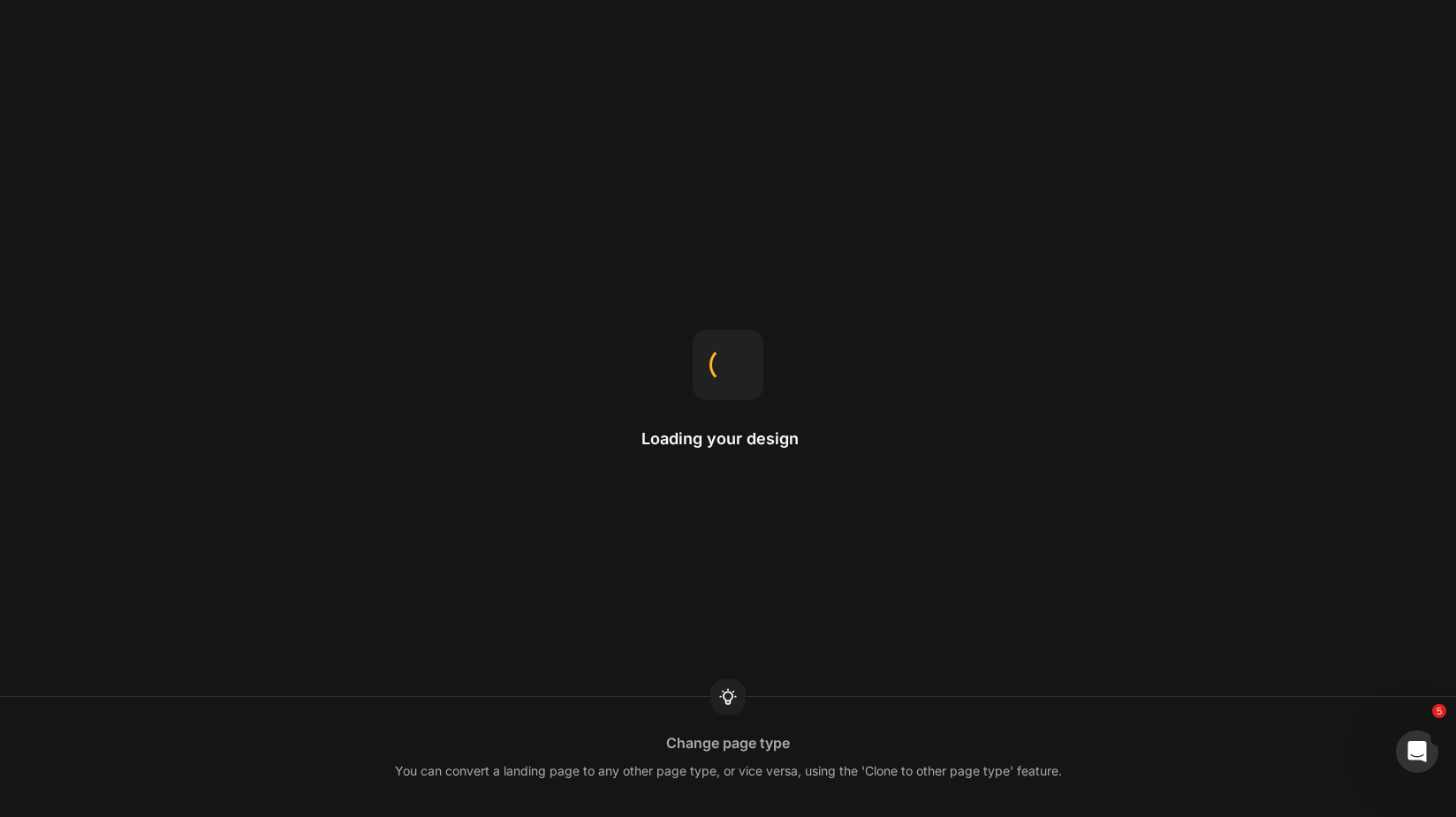 click on "Loading your design Change page type You can convert a landing page to any other page type, or vice versa, using the 'Clone to other page type' feature." at bounding box center [728, 408] 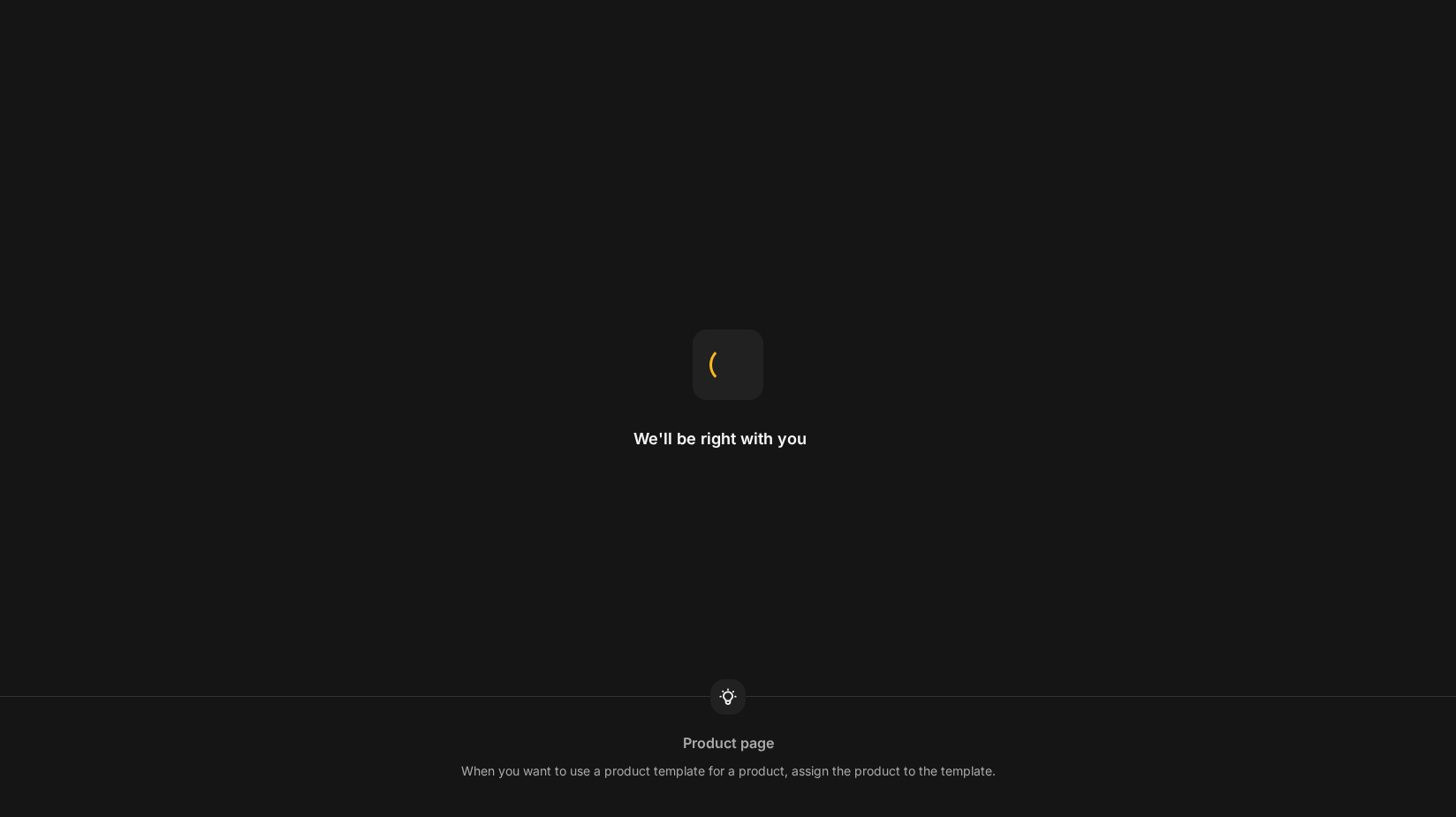 scroll, scrollTop: 0, scrollLeft: 0, axis: both 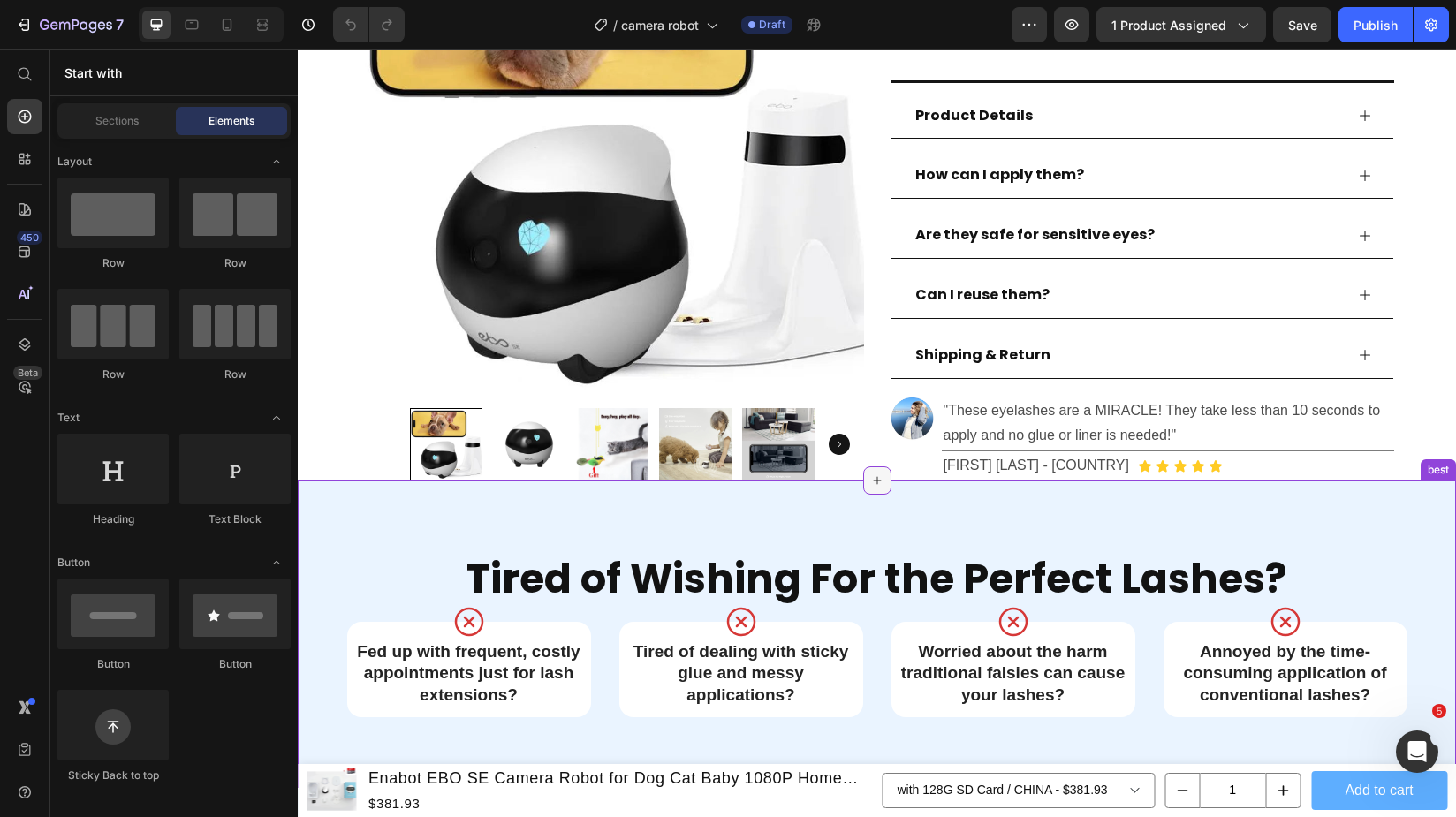 click 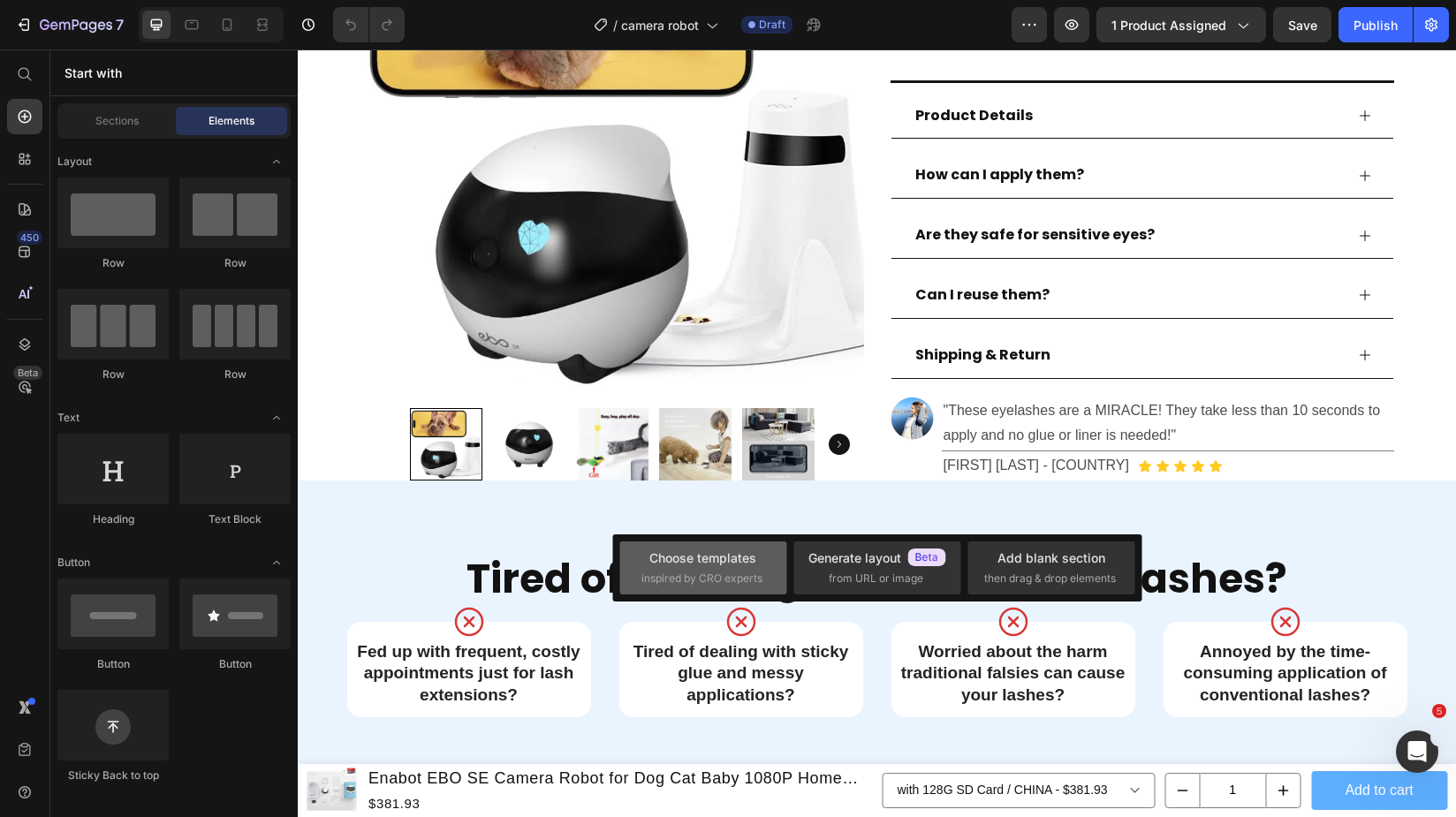 click on "Choose templates" at bounding box center (702, 557) 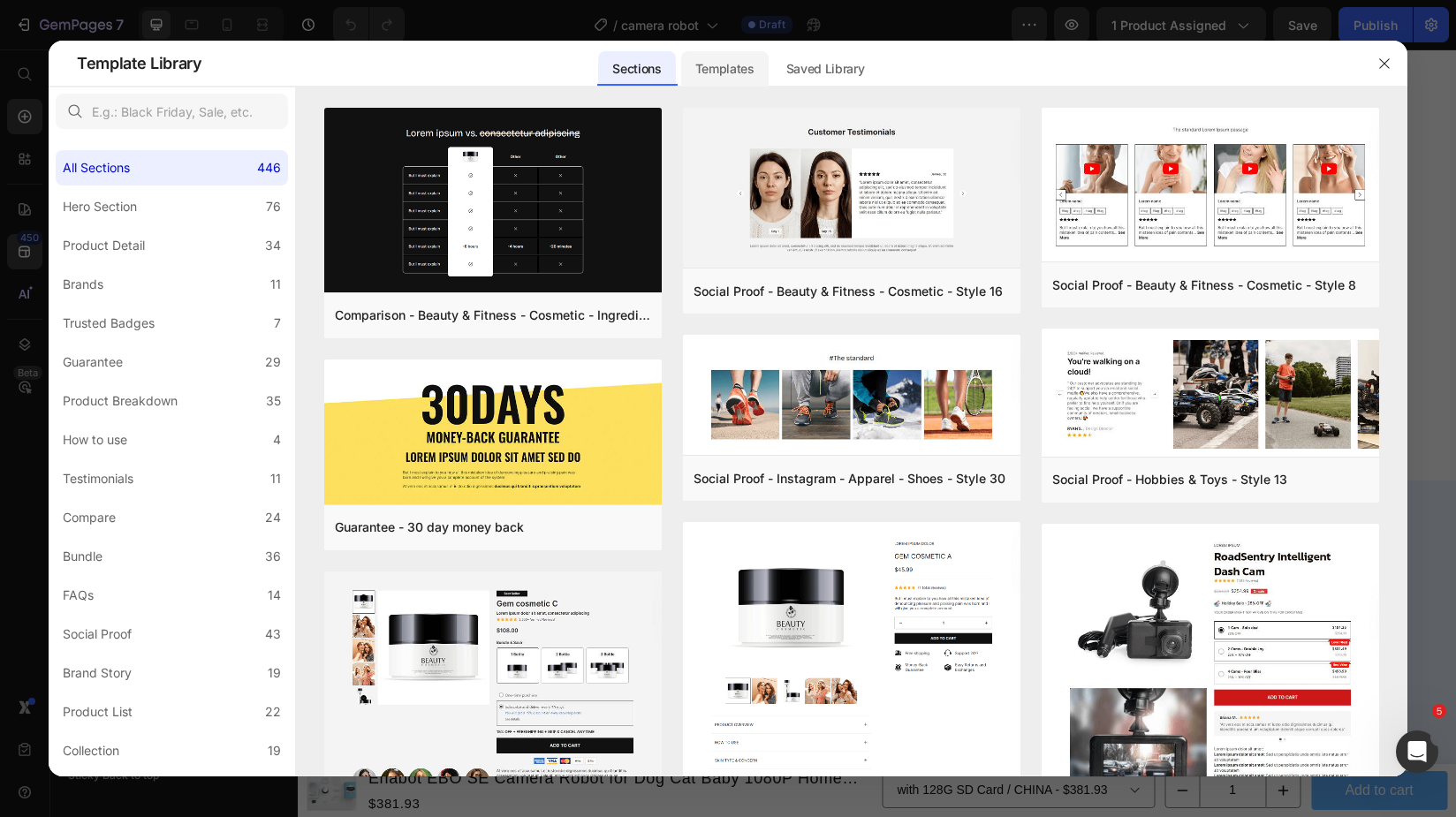 click on "Templates" 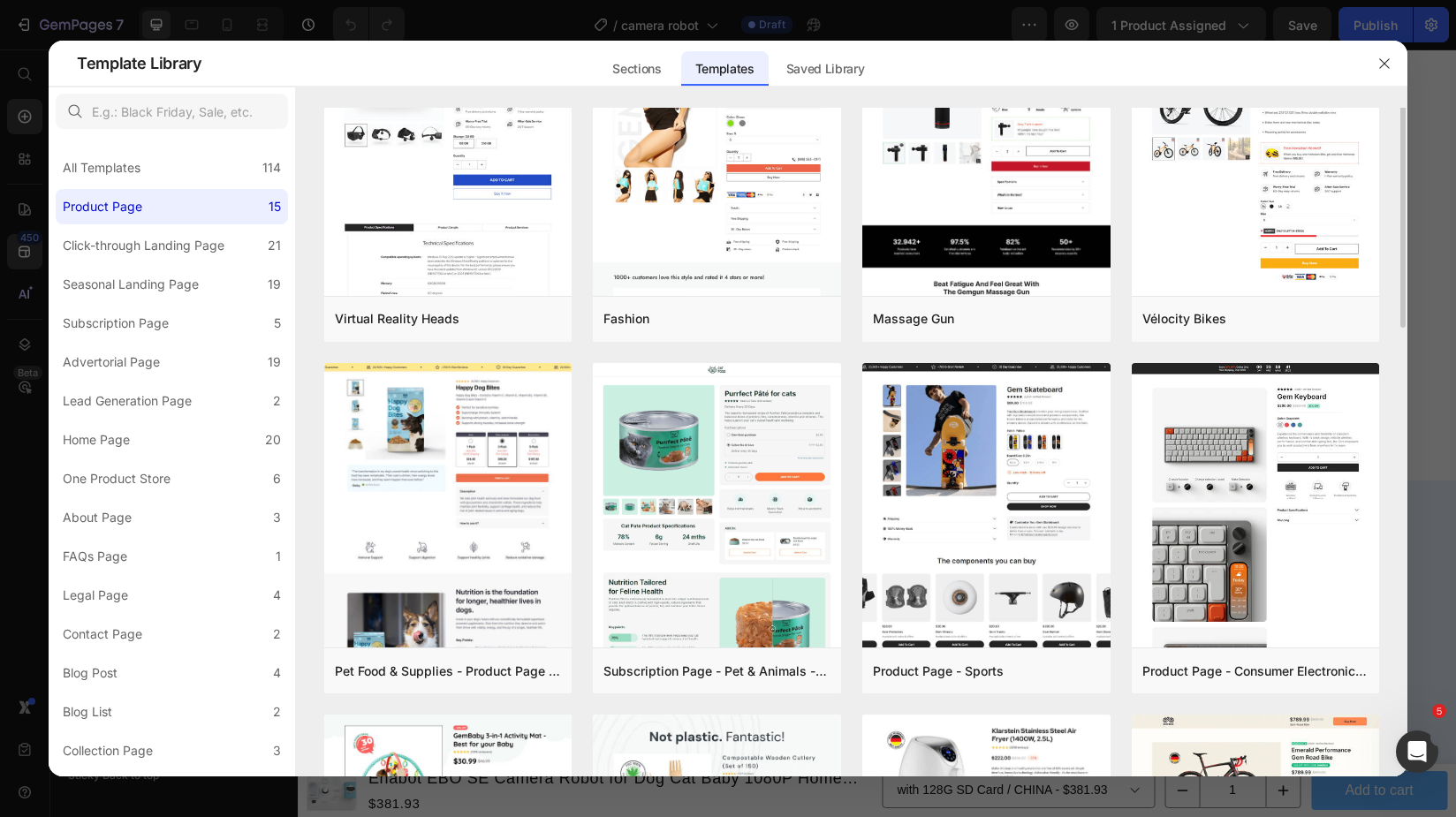 scroll, scrollTop: 0, scrollLeft: 0, axis: both 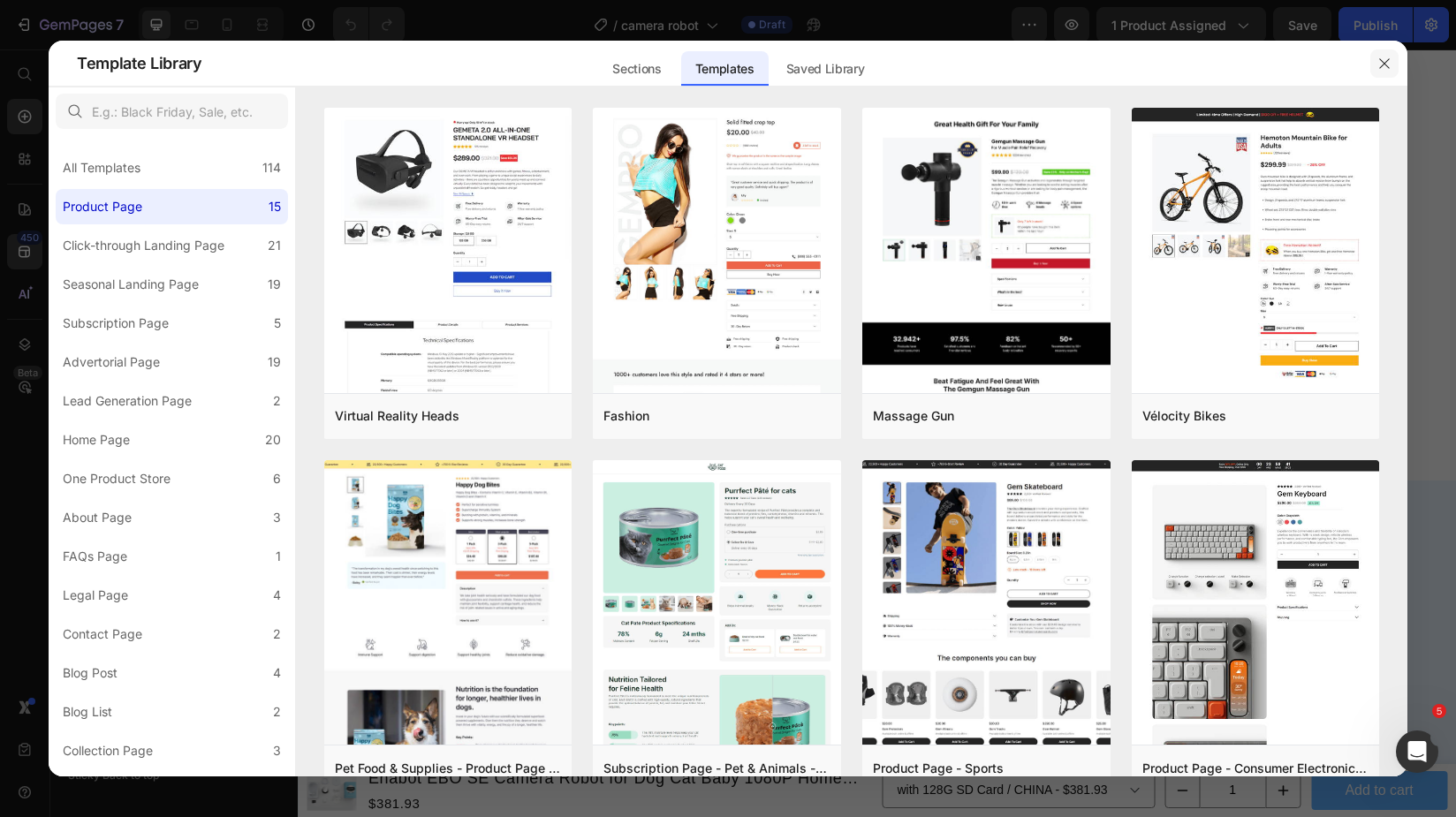 click at bounding box center (1384, 64) 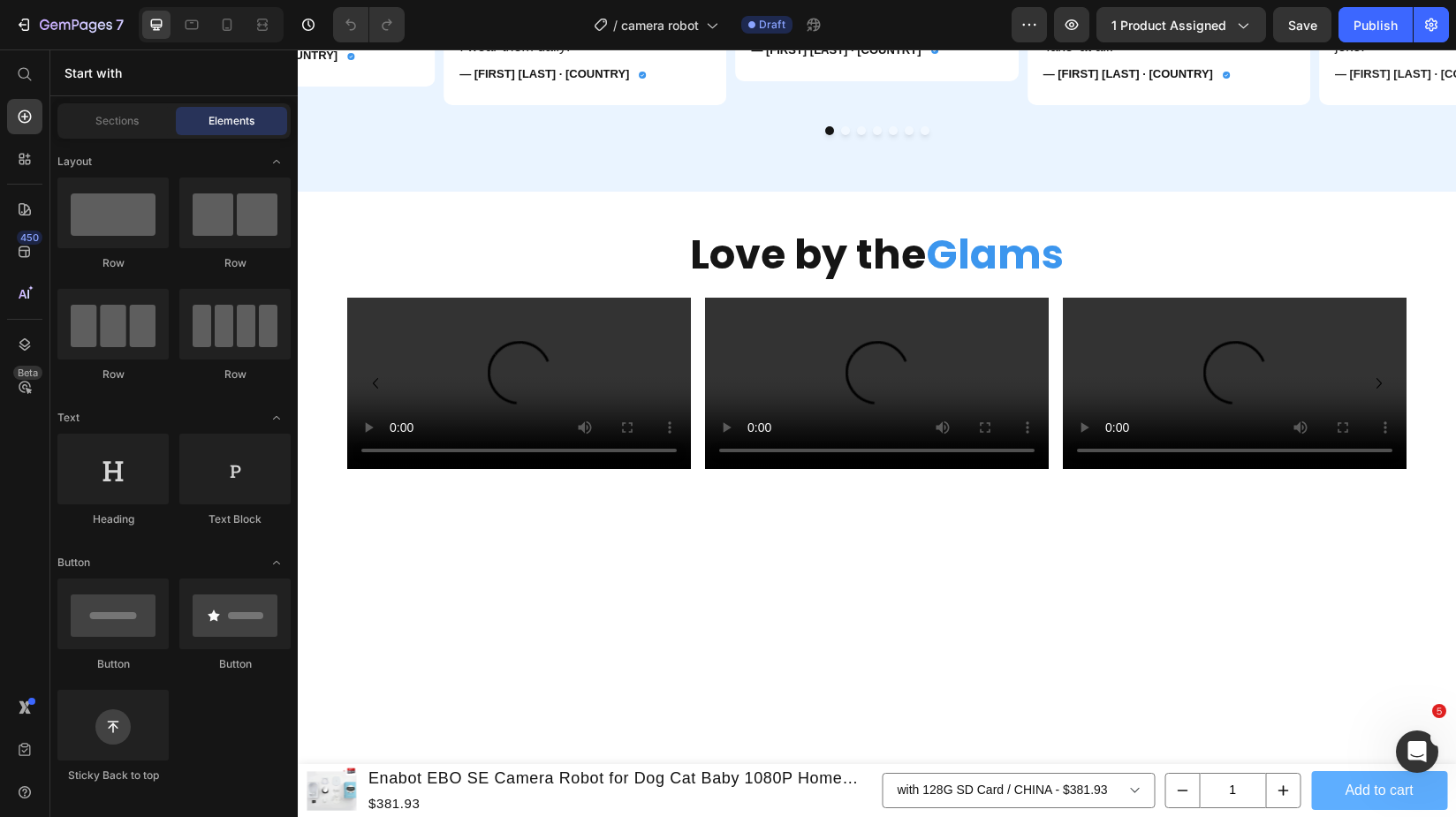 scroll, scrollTop: 1667, scrollLeft: 0, axis: vertical 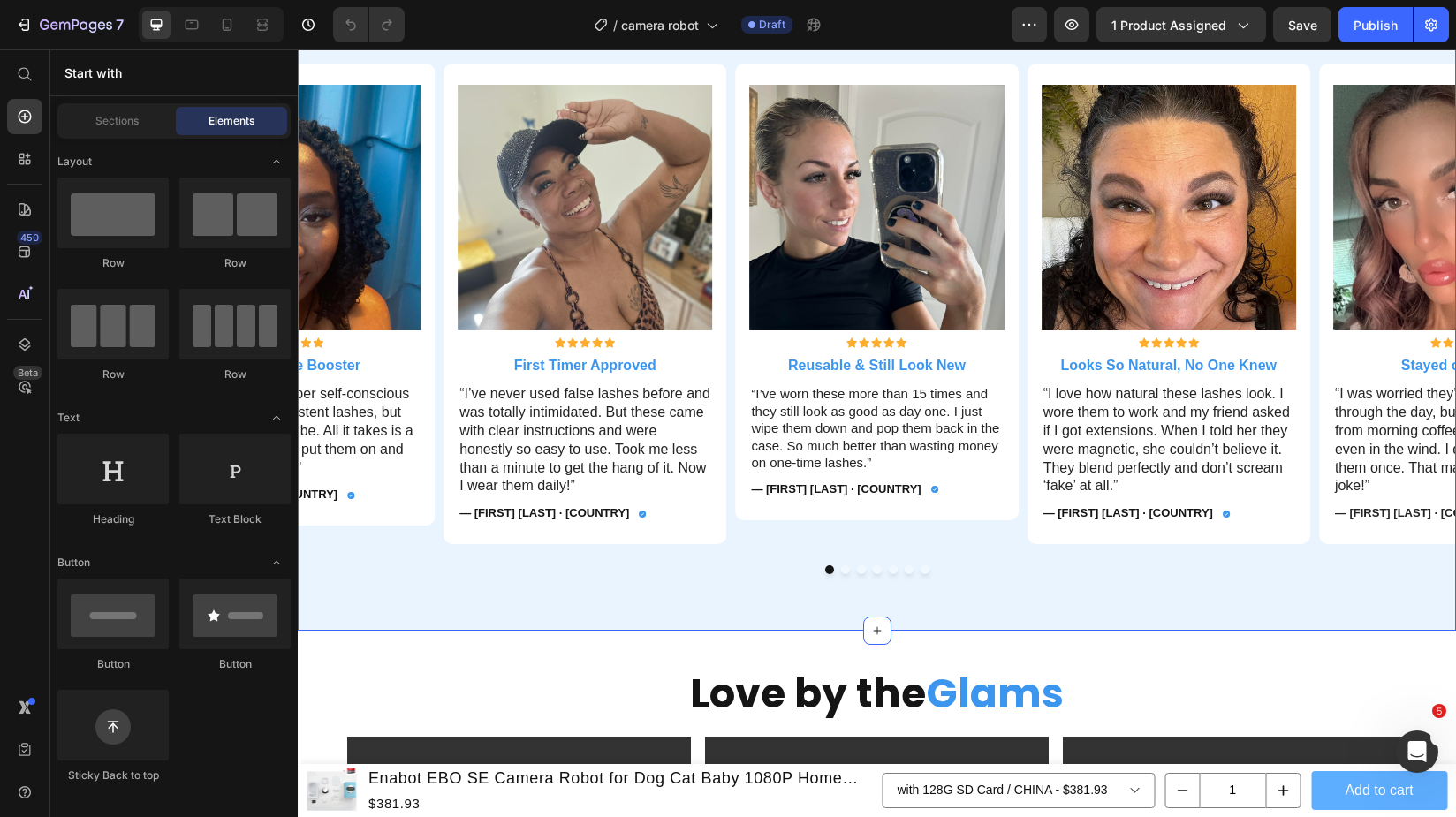 click on "10,000+  Women have made  the switch to our eyelashes Heading Row Image Icon Icon Icon Icon Icon Icon List First Timer Approved Text Block “I’ve never used false lashes before and was totally intimidated. But these came with clear instructions and were honestly so easy to use. Took me less than a minute to get the hang of it. Now I wear them daily!” Text Block — Zoe K. · Australia Text Block
Icon Row Row Image Icon Icon Icon Icon Icon Icon List Reusable & Still Look New Text Block “I’ve worn these more than 15 times and they still look as good as day one. I just wipe them down and pop them back in the case. So much better than wasting money on one-time lashes.” Text Block — Emily R. · United States Text Block
Icon Row Row Image Icon Icon Icon Icon Icon Icon List Looks So Natural, No One Knew Text Block Text Block — Amanda B. · United Kingdom Text Block
Icon Row Row Image Icon Icon Icon Icon Icon Icon List Stayed on All Day Text Block Icon" at bounding box center [876, 285] 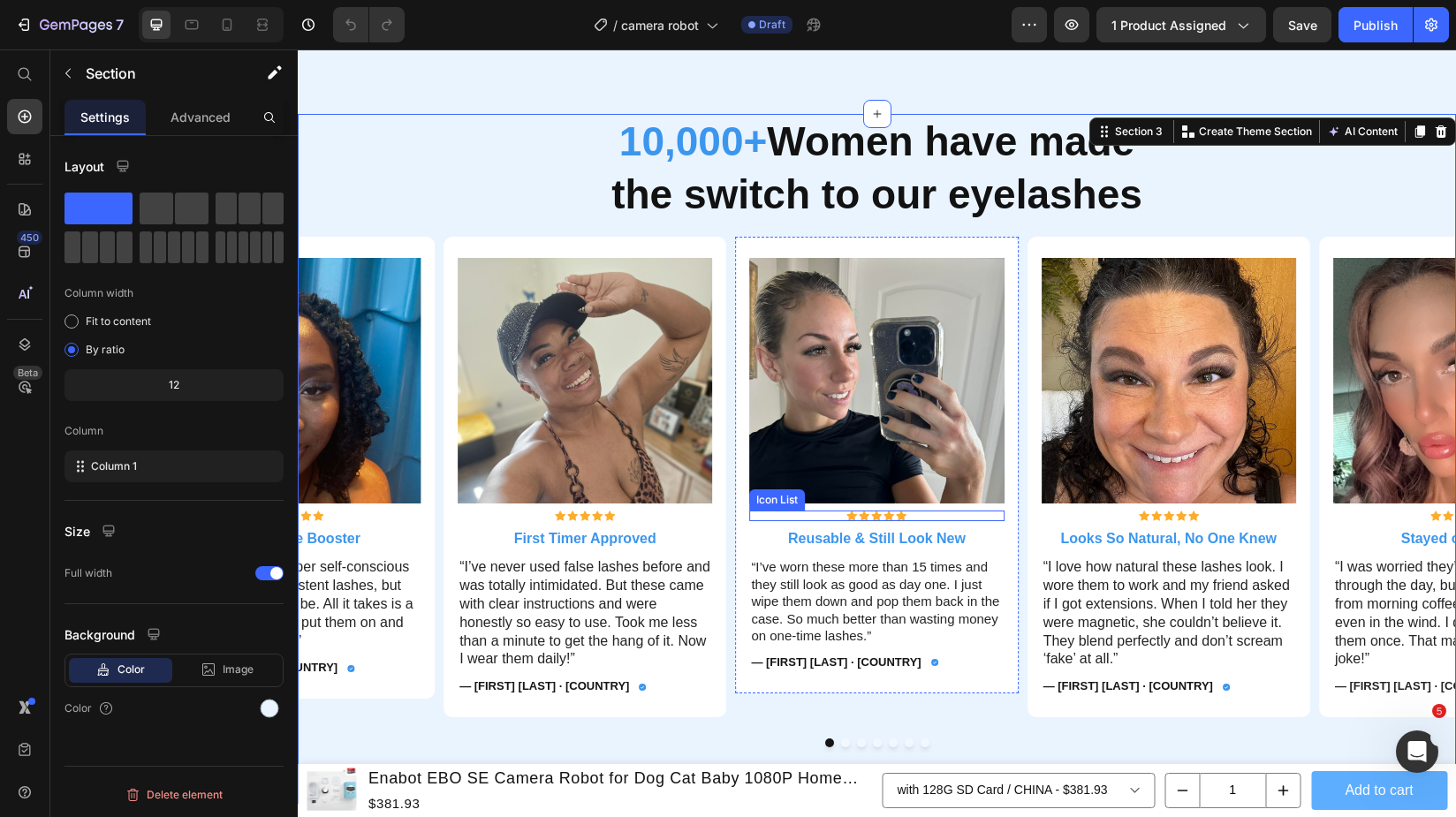 scroll, scrollTop: 1437, scrollLeft: 0, axis: vertical 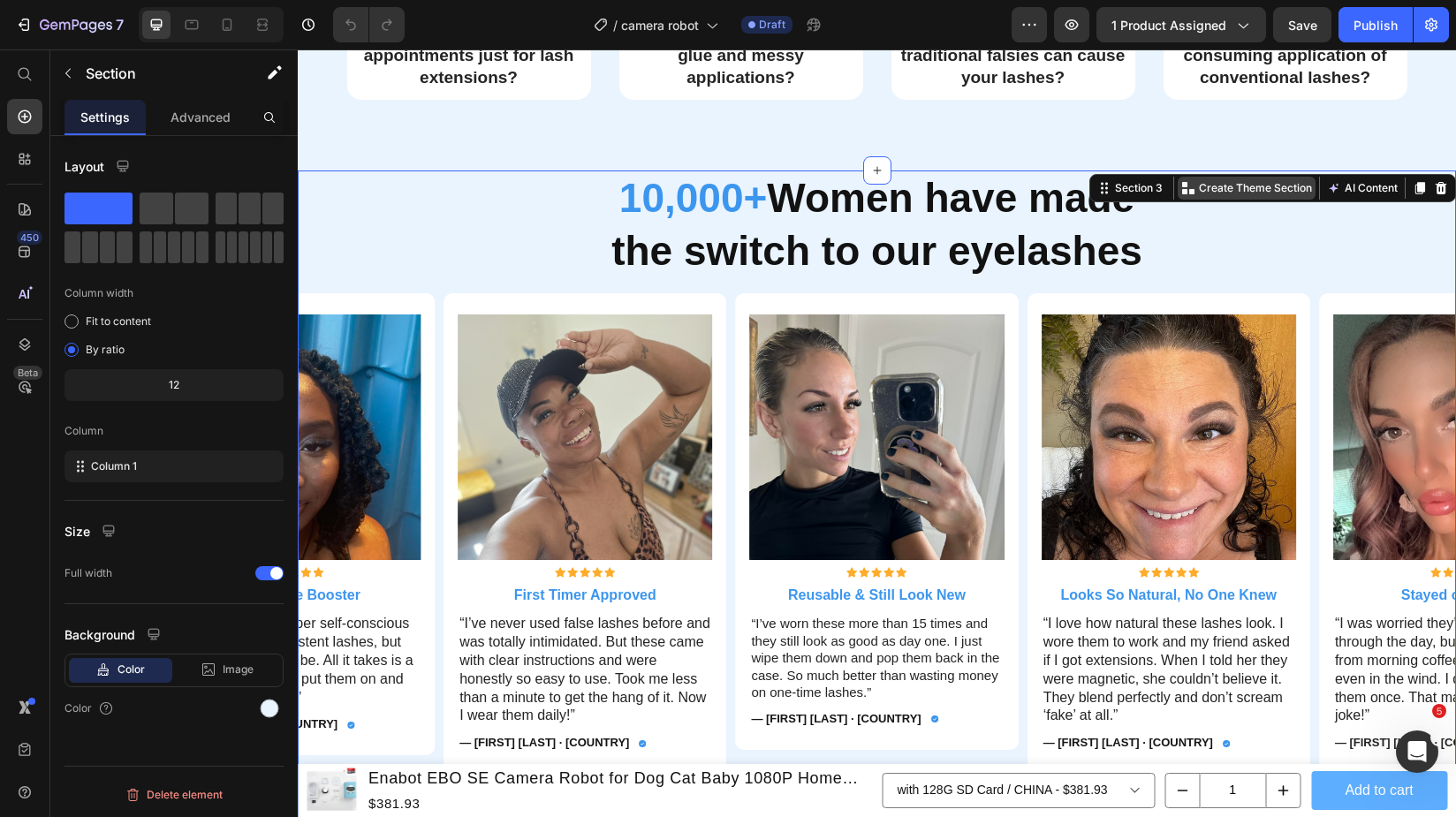 click on "Create Theme Section" at bounding box center (1255, 188) 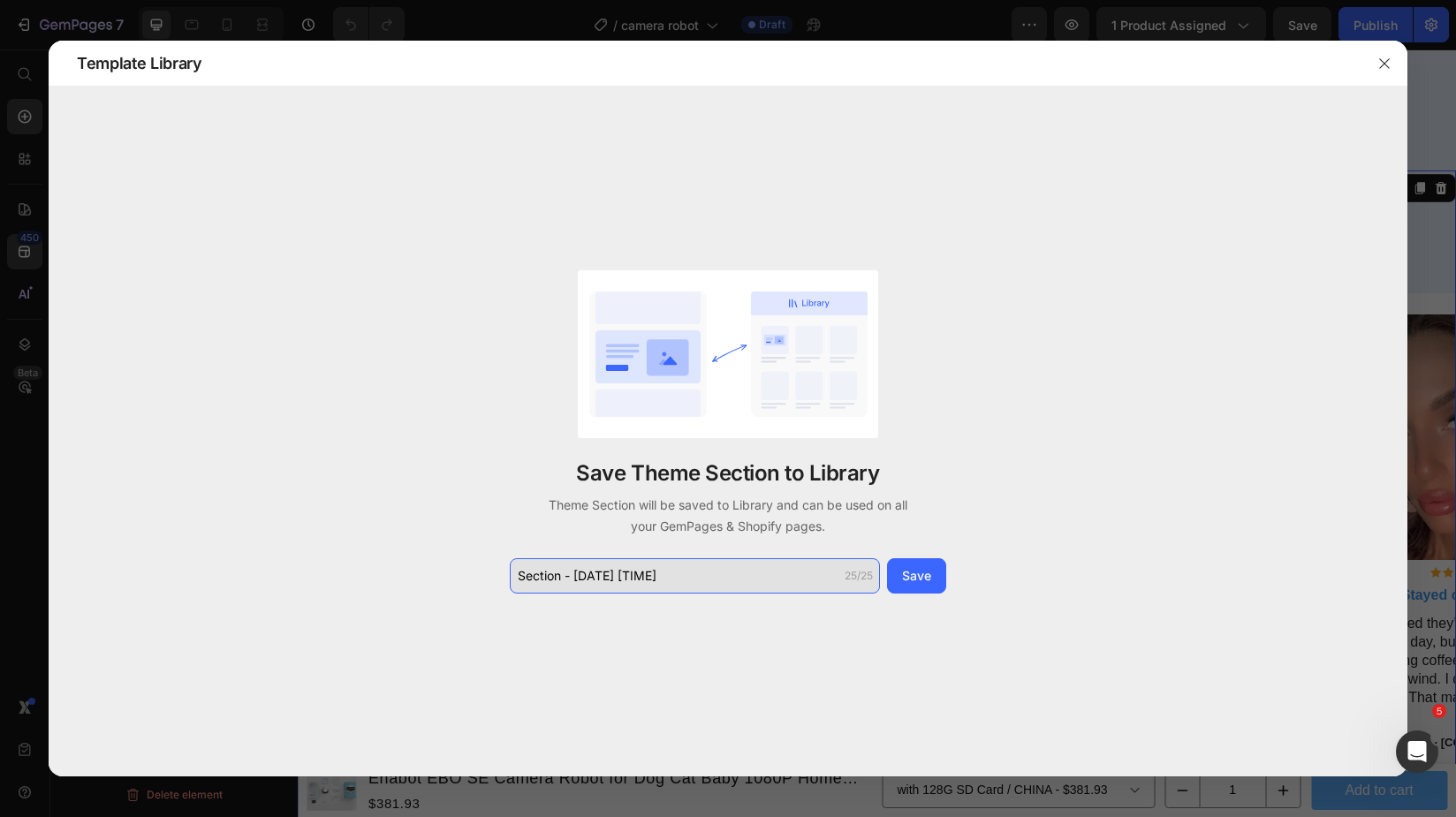click on "Section - Jul 14 13:17:54" 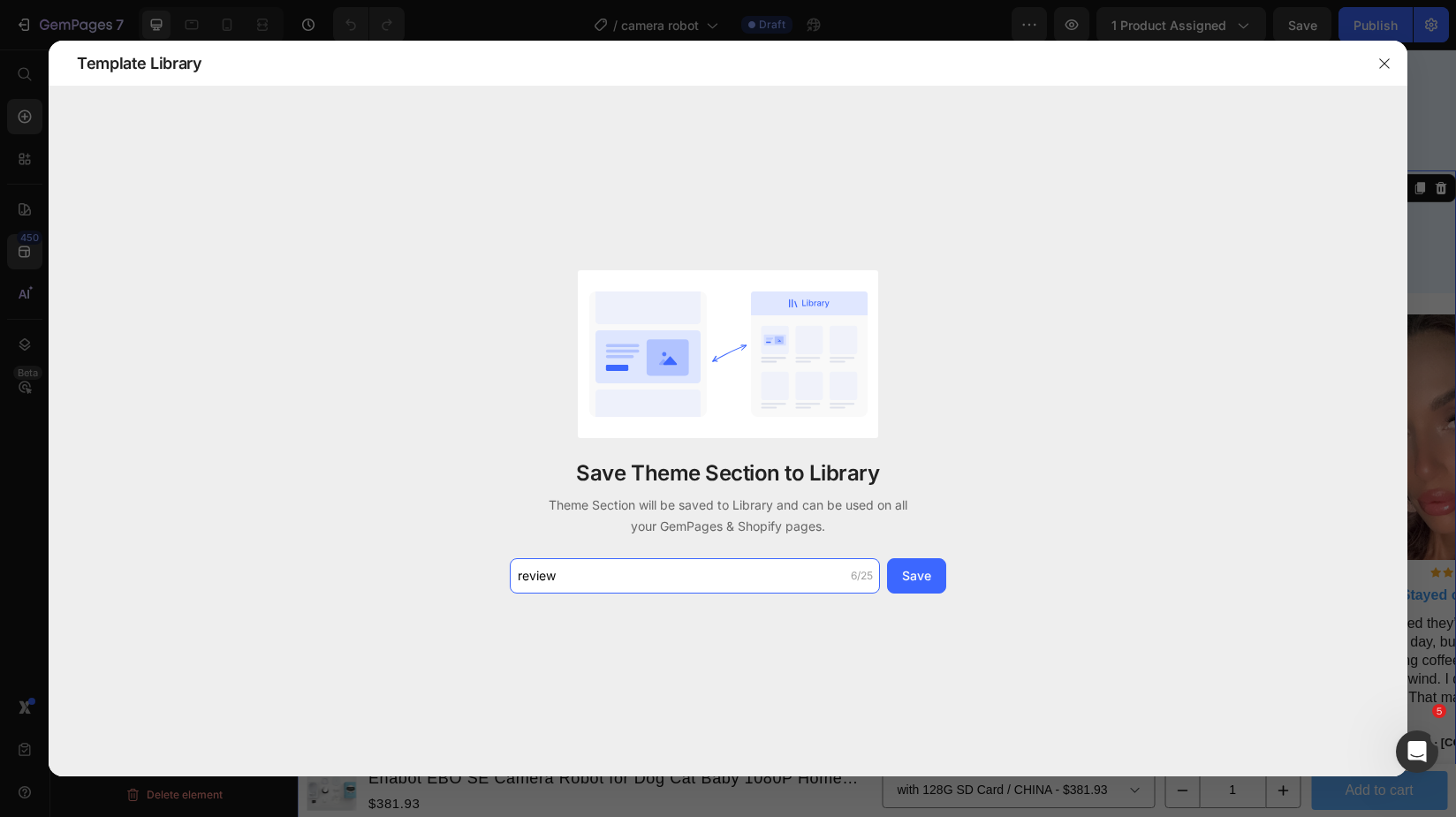 type on "reviews" 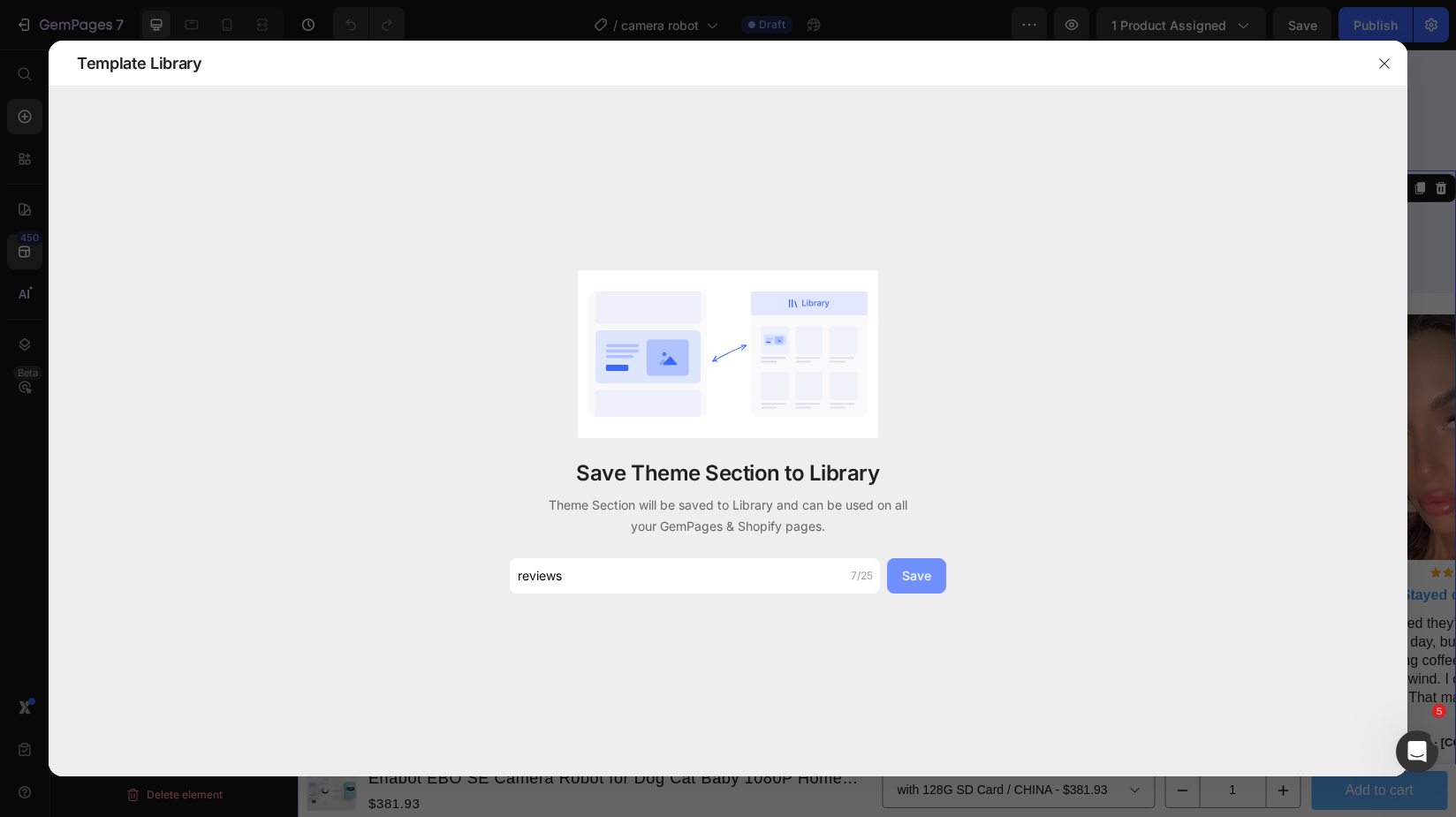 click on "Save" at bounding box center (916, 575) 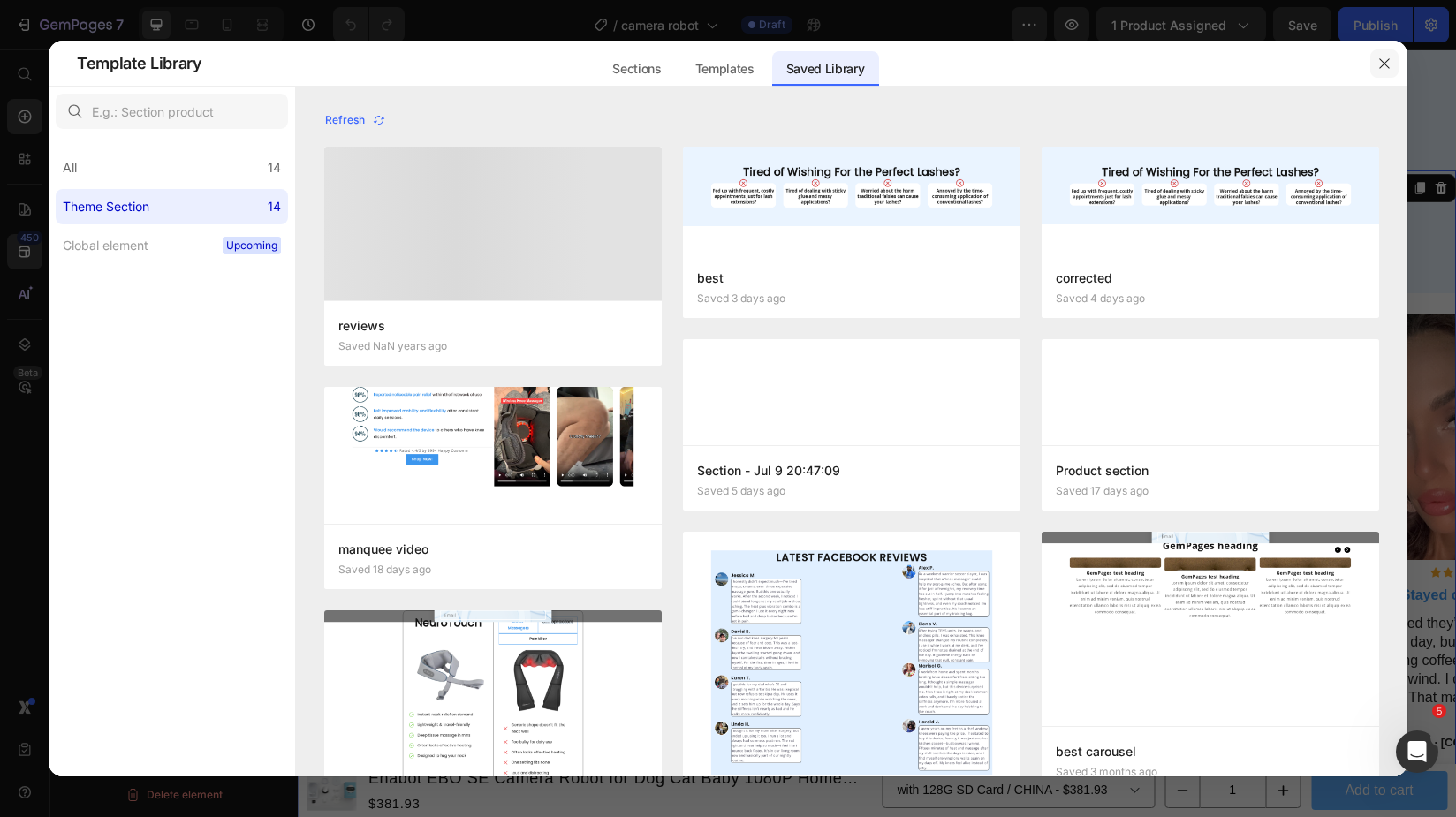 click at bounding box center (1384, 64) 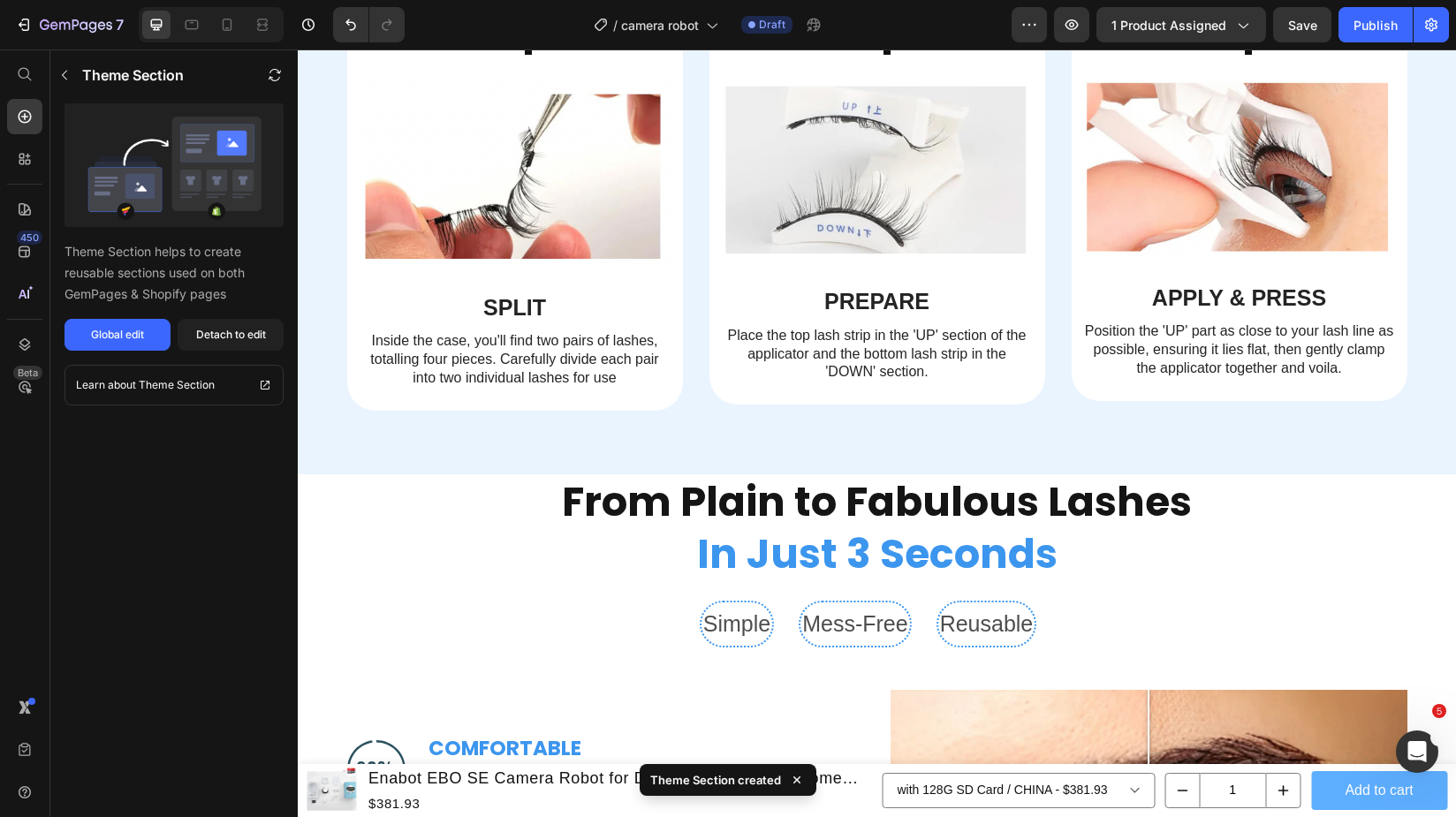 scroll, scrollTop: 4497, scrollLeft: 0, axis: vertical 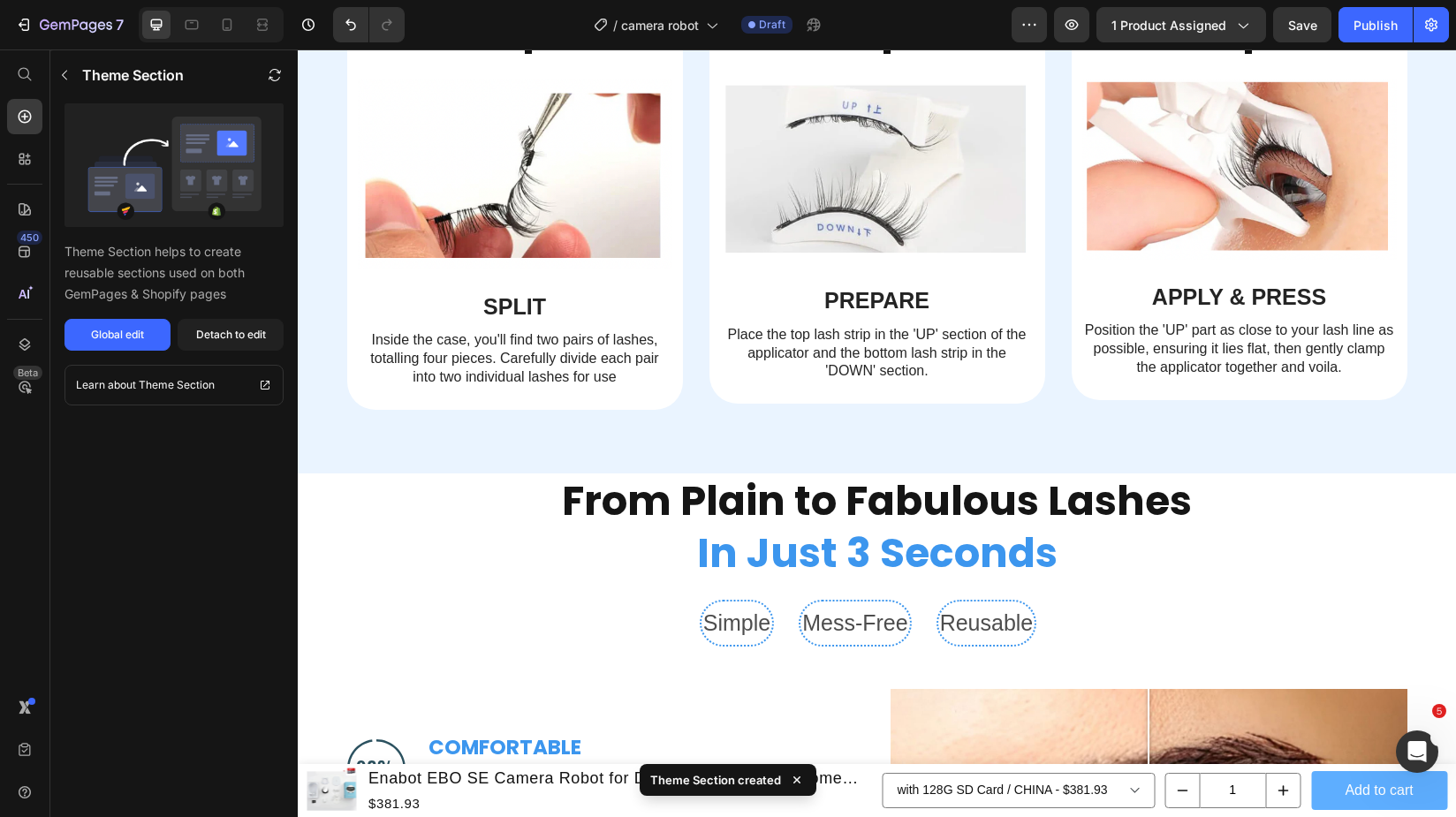 click on "With Relexa's Magnetic Lashes Heading Your Lash Troubles Are a Thing of The Past Heading Video Effortless Beauty, Built for Everyday Comfort Heading
Icon All-Day Hold – No Slip, No Slide Text Block Stays put from morning coffee to late-night plans (even through a nap or two). Text Block
Icon No More Glue/Germs – Just Click & Go Text Block Magnetic magic means no mess, no fuss, no poking your eye out. Text Block
Icon Fits Just Right – Like They’re Made for You Text Flexible band shapes to your eyes like a dream. No weird gaps or awkward lifting. Text Block
Icon Light as Air – You’ll Forget They’re On Text No heavy magnets or chunky bands—just soft, comfy lashes that feel like your own. Text Block Advanced List Row Video Magnetic Lashes for Every Outdoor Moment Heading Text block Row 3 Seconds On 2 Seconds Off Heading Text block Video Row Section 5" at bounding box center [876, -784] 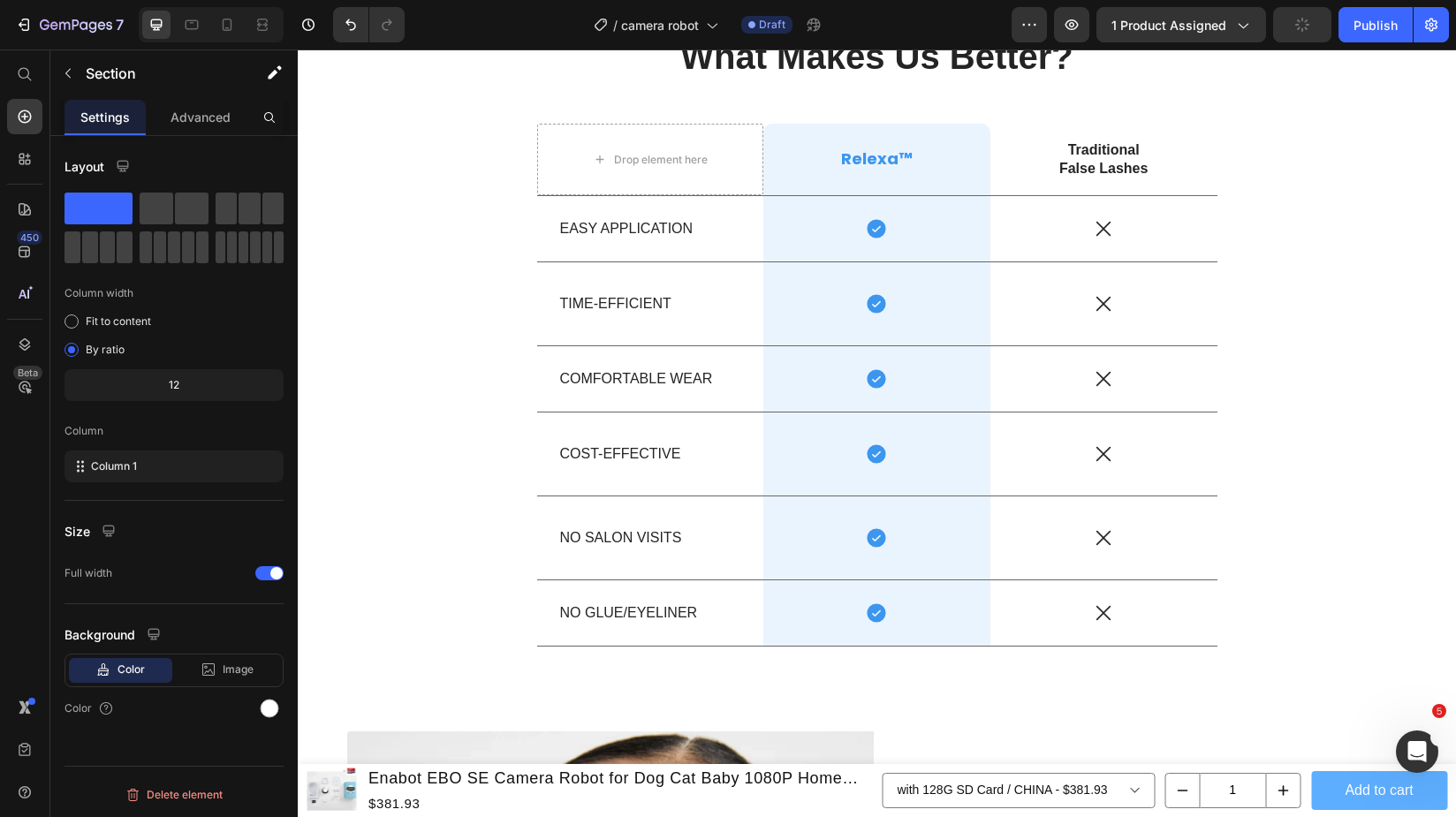 scroll, scrollTop: 6257, scrollLeft: 0, axis: vertical 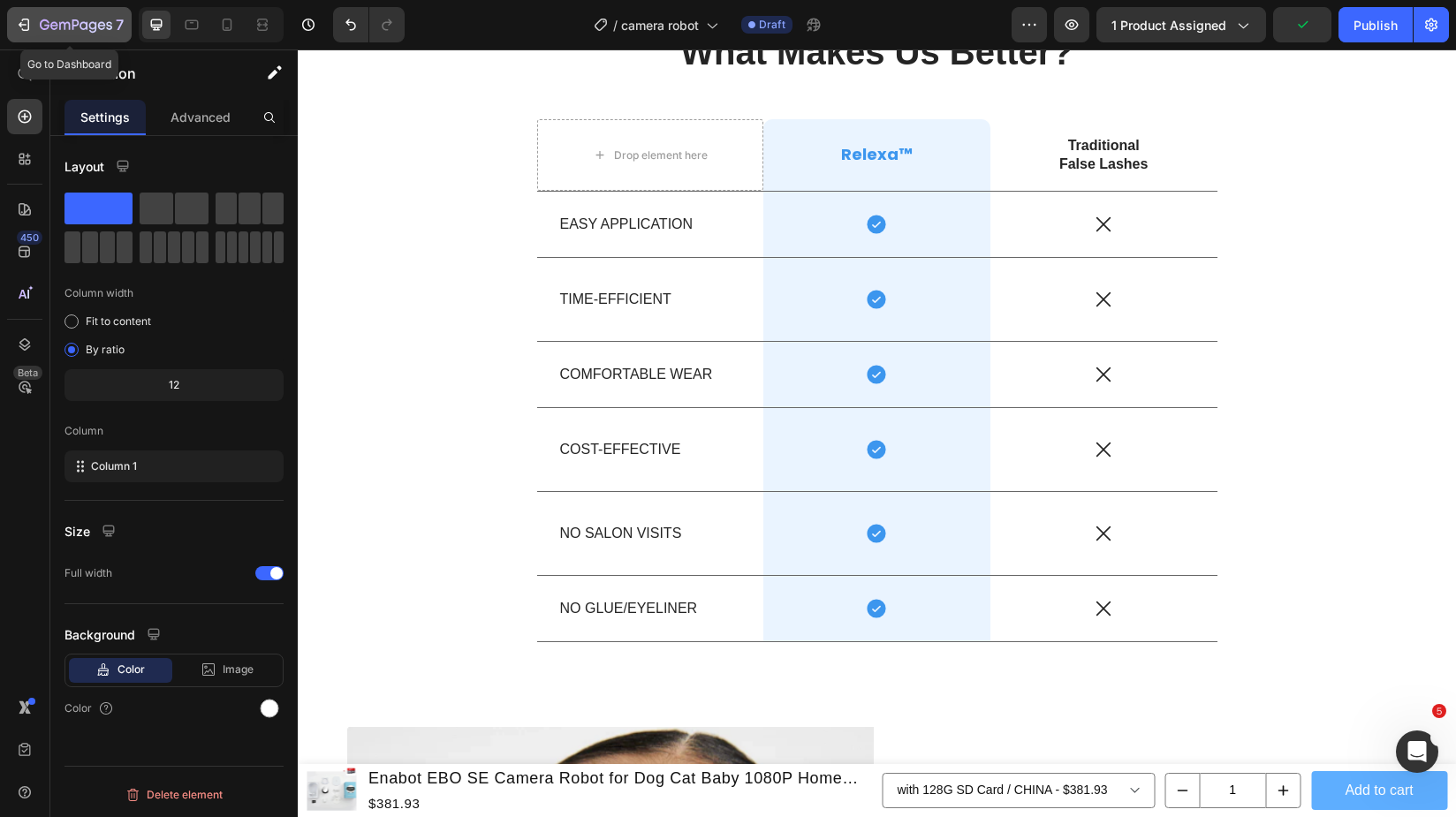click 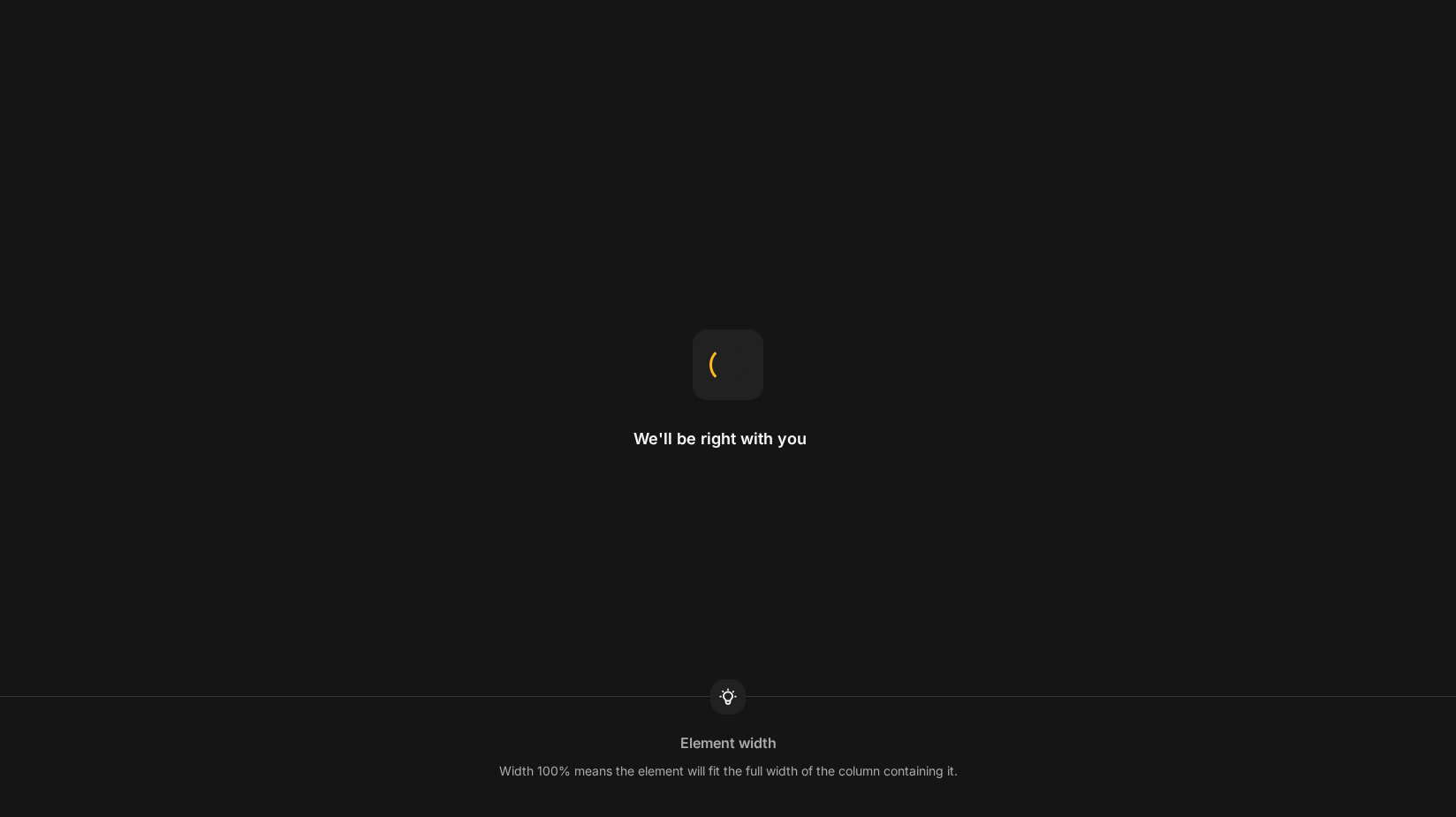scroll, scrollTop: 0, scrollLeft: 0, axis: both 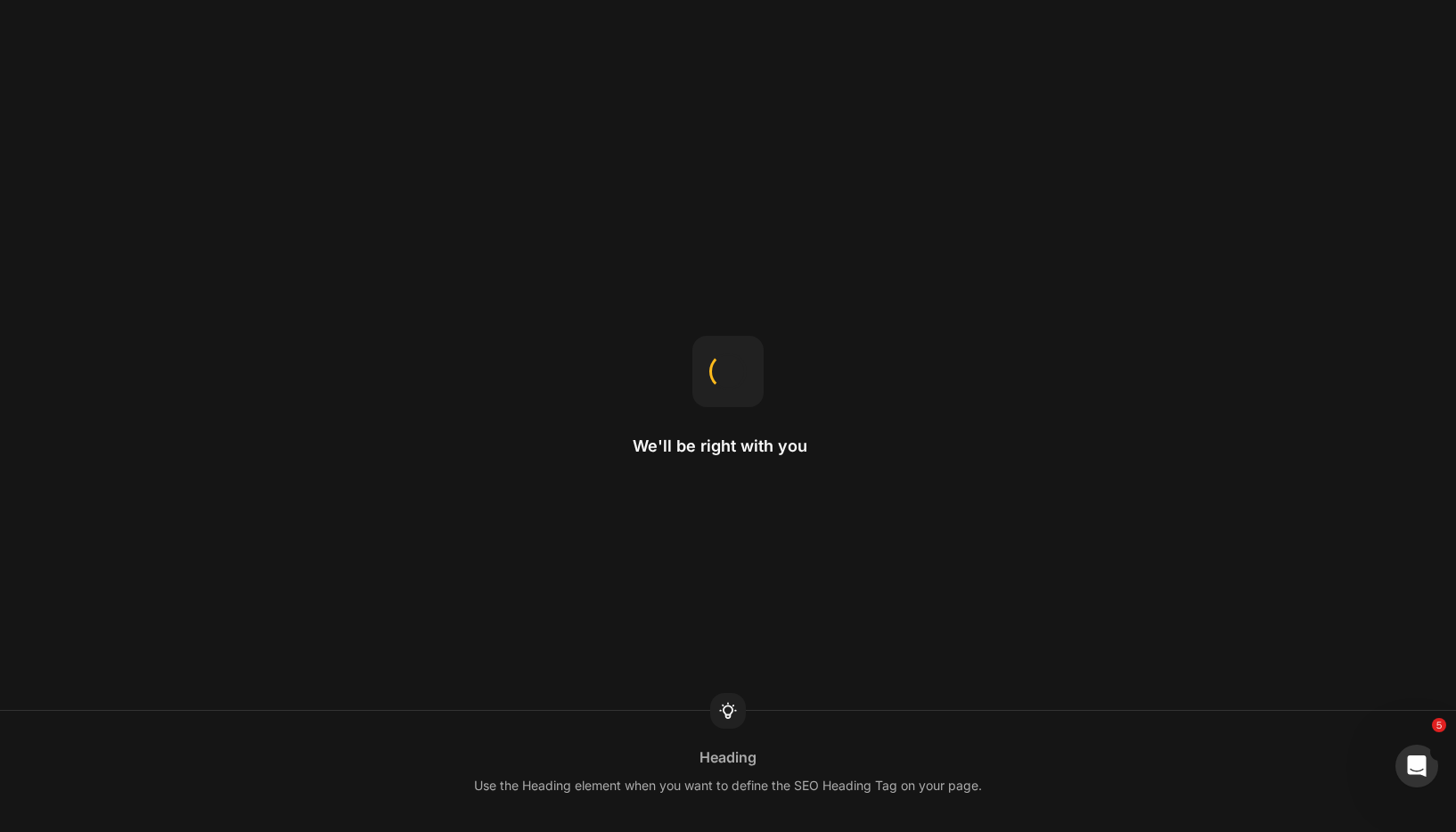 click on "We'll be right with you Heading Use the Heading element when you want to define the SEO Heading Tag on your page." at bounding box center (728, 416) 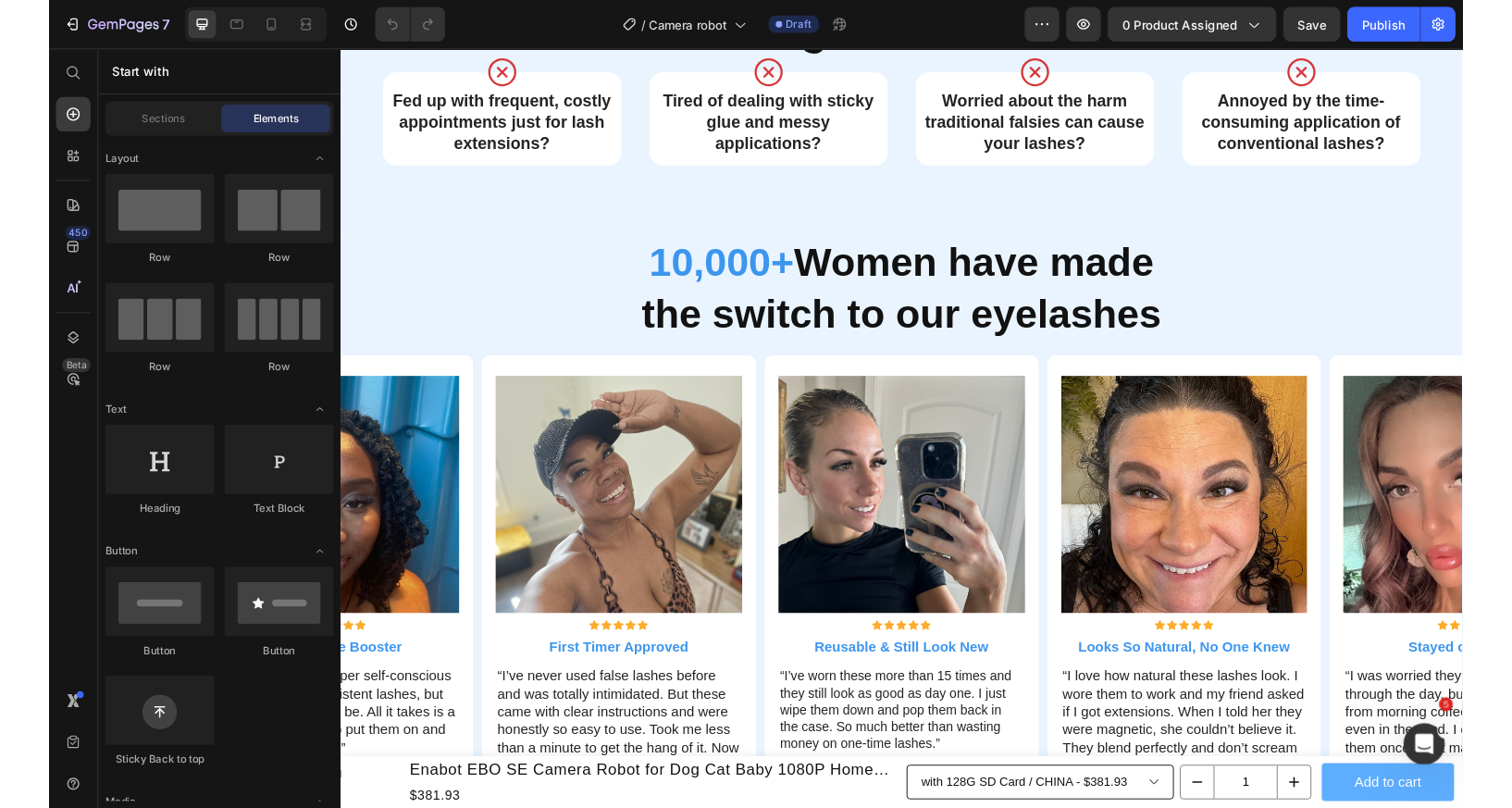 scroll, scrollTop: 1435, scrollLeft: 0, axis: vertical 